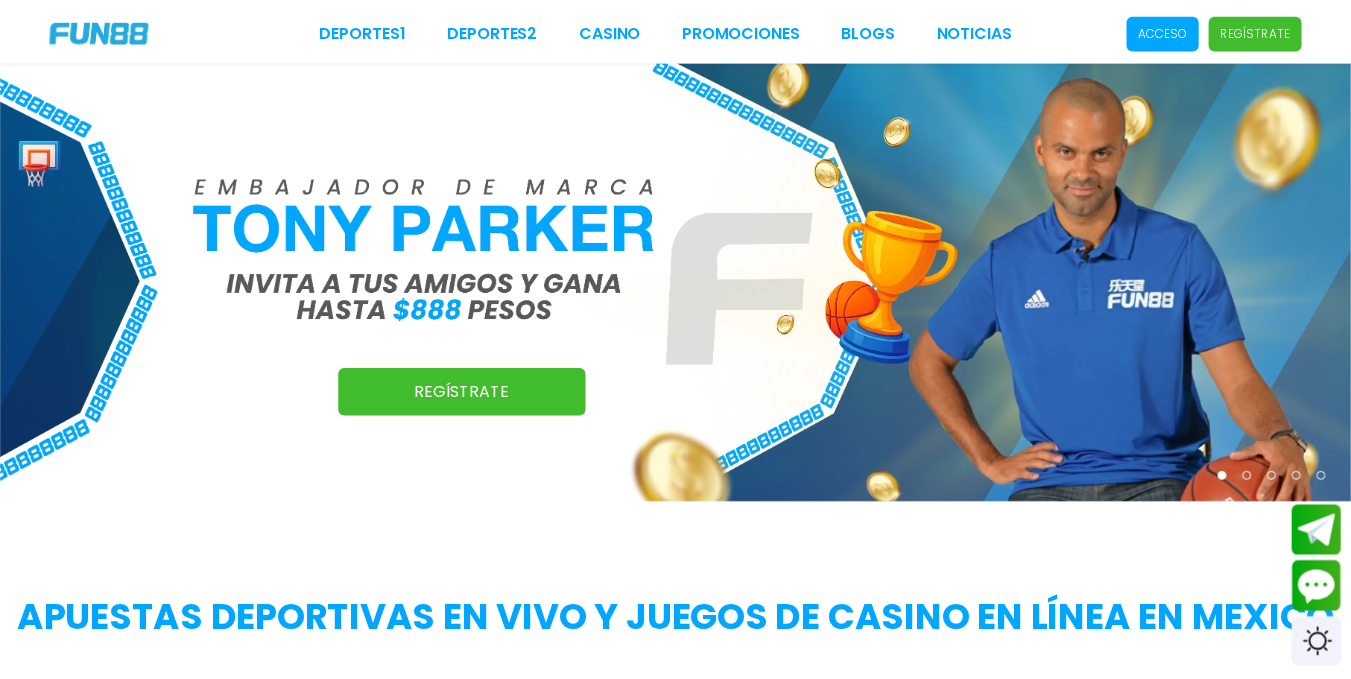 scroll, scrollTop: 0, scrollLeft: 0, axis: both 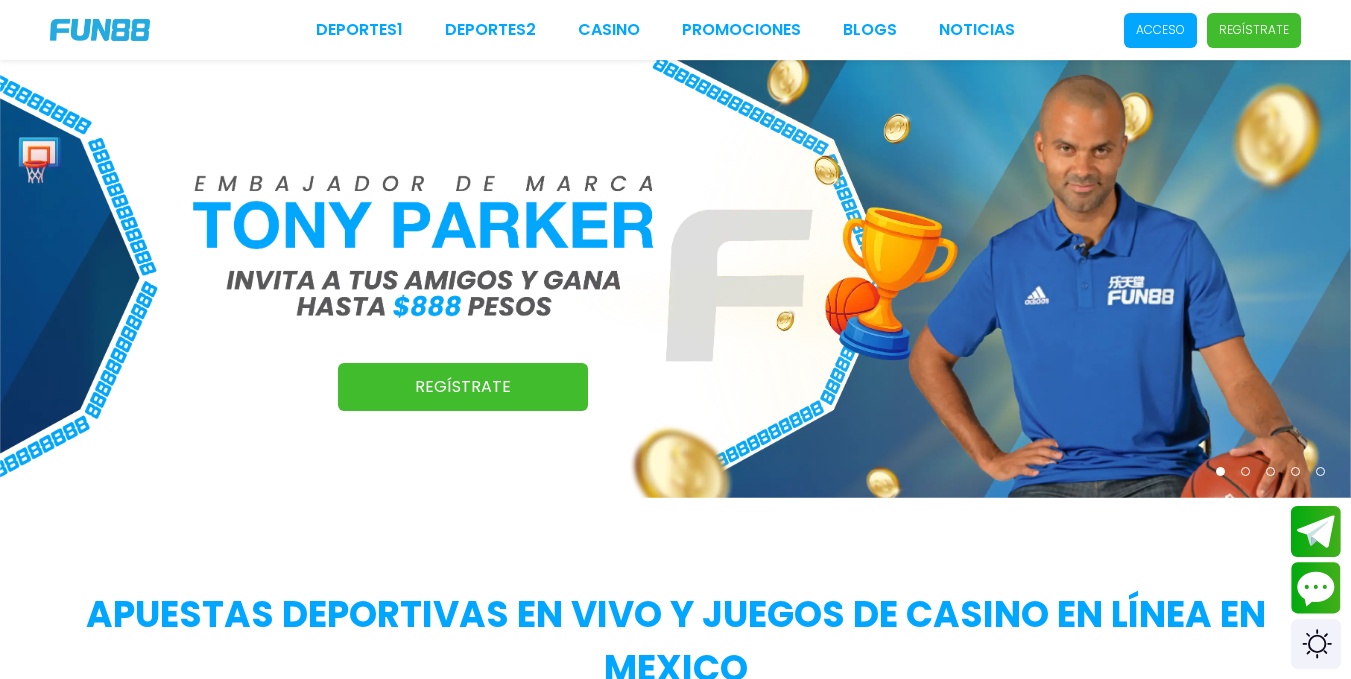 click on "Acceso" at bounding box center [1160, 30] 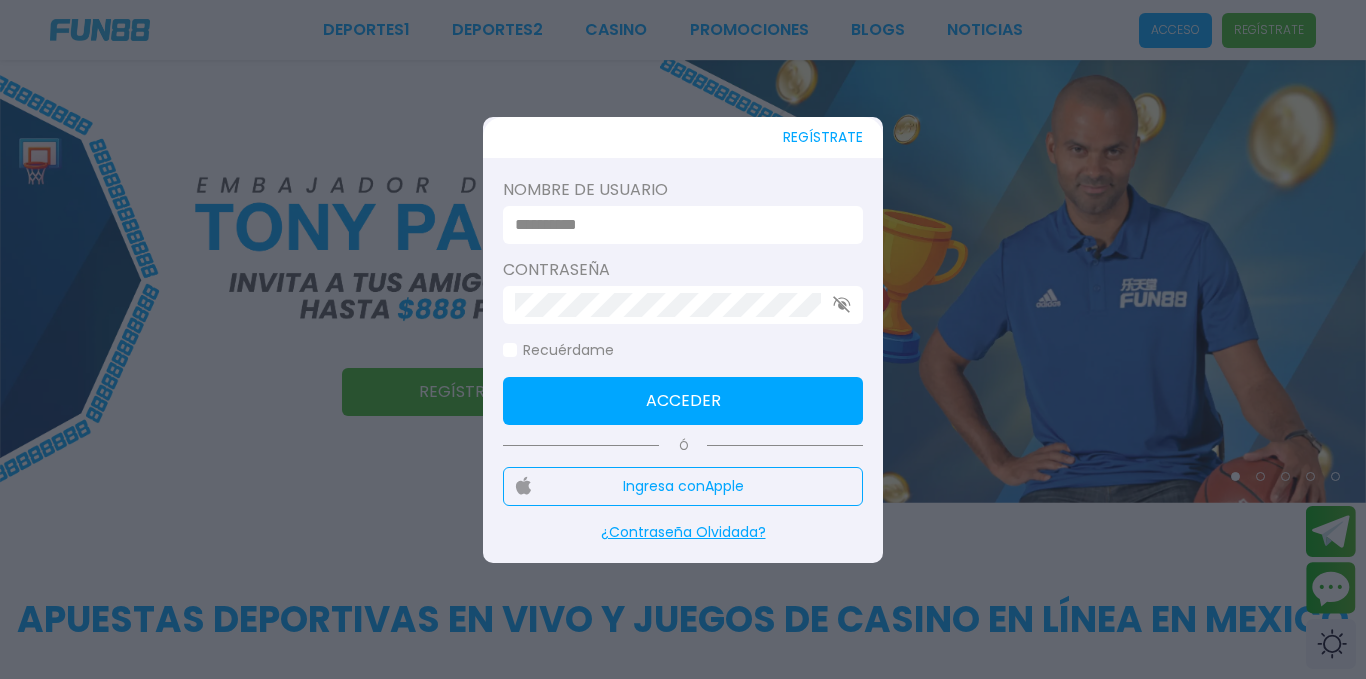 click at bounding box center [677, 225] 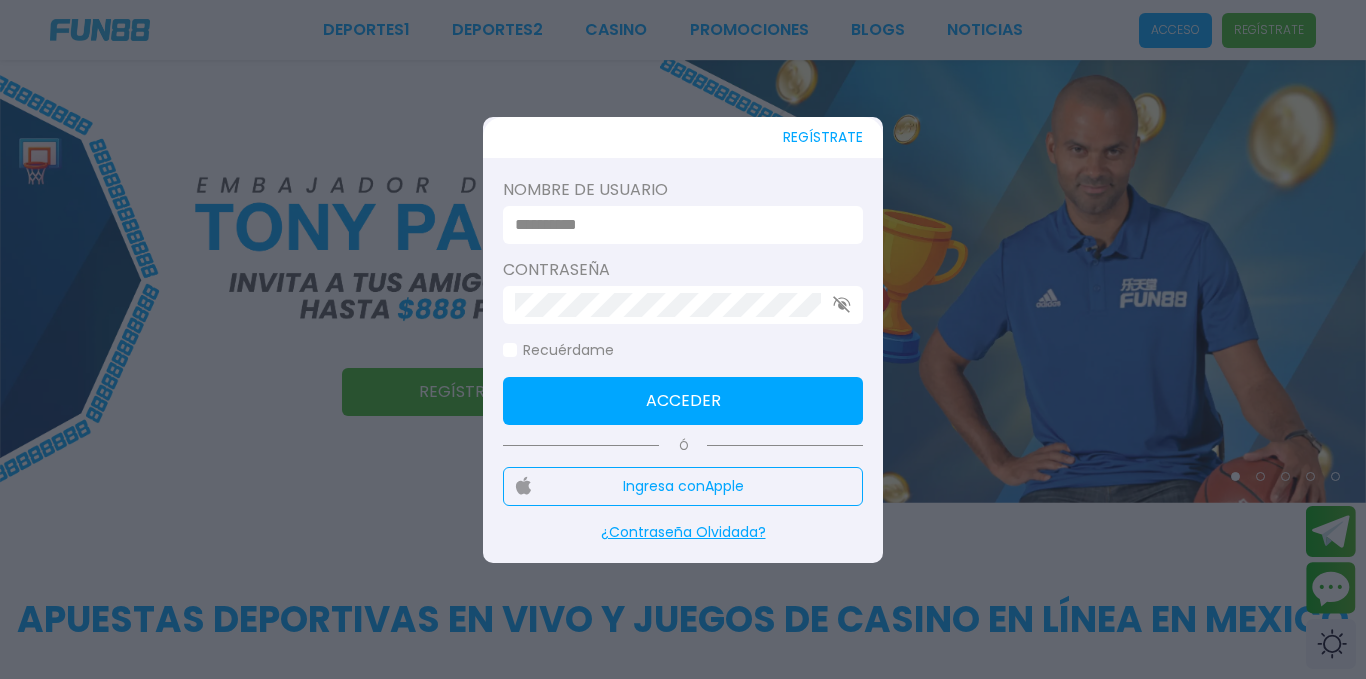 type on "*******" 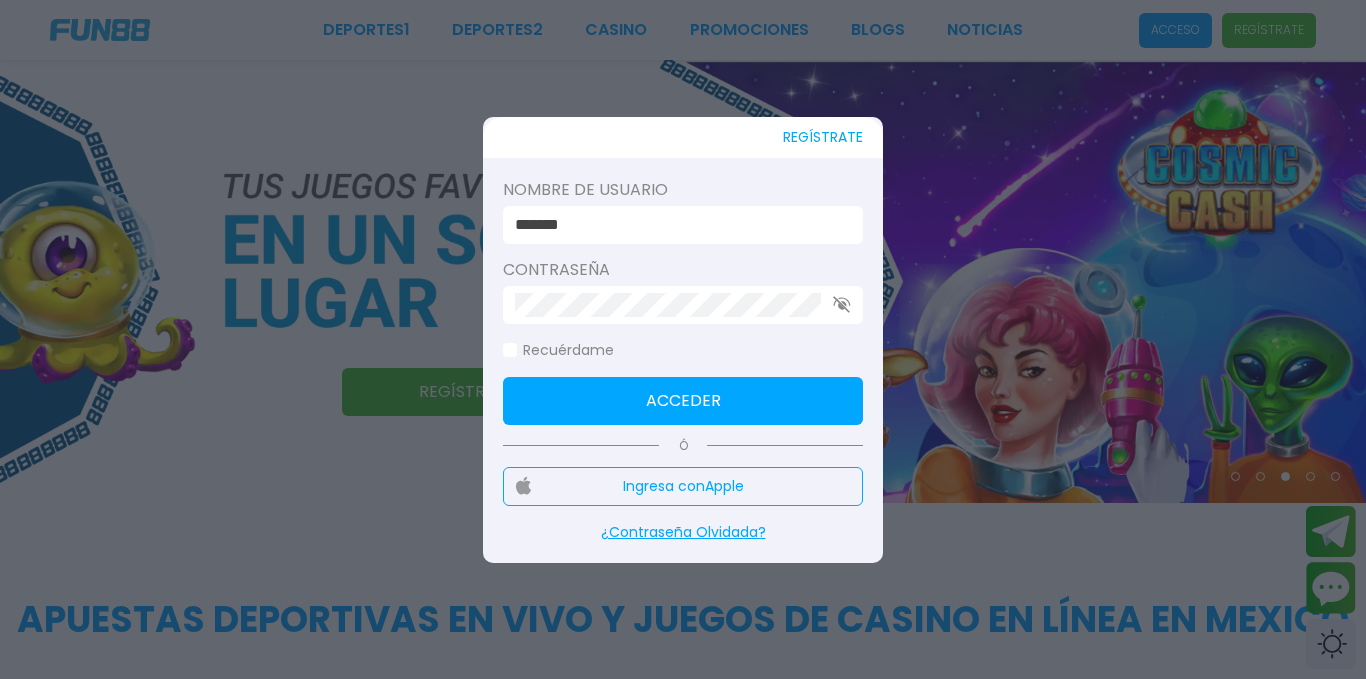 click on "Acceder" at bounding box center [683, 401] 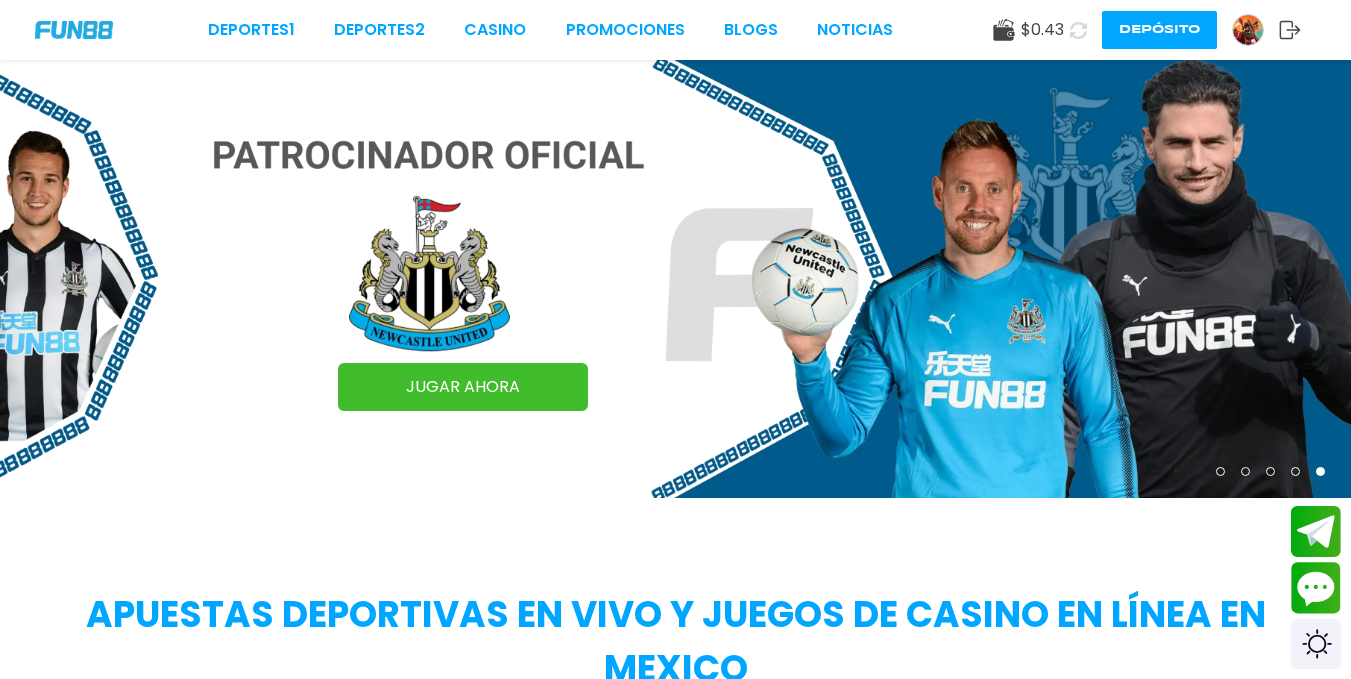 click on "$ 0.43" at bounding box center [1042, 30] 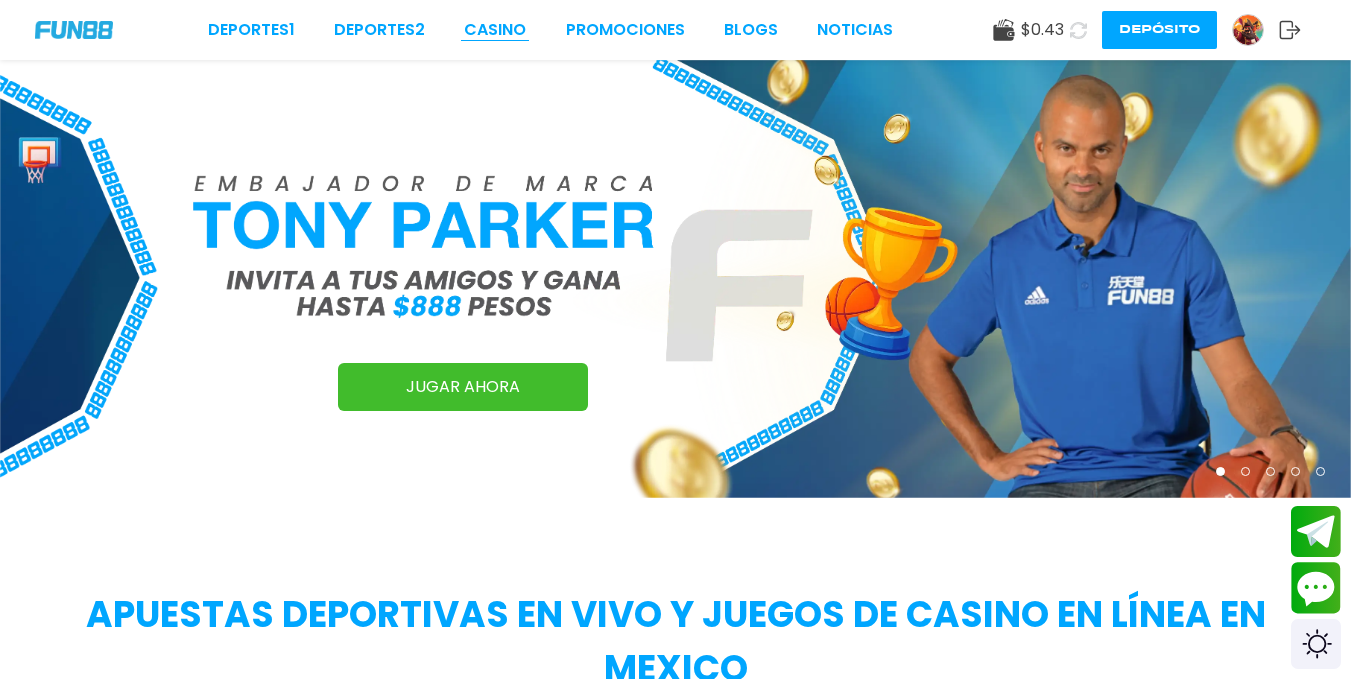 click on "CASINO" at bounding box center [495, 30] 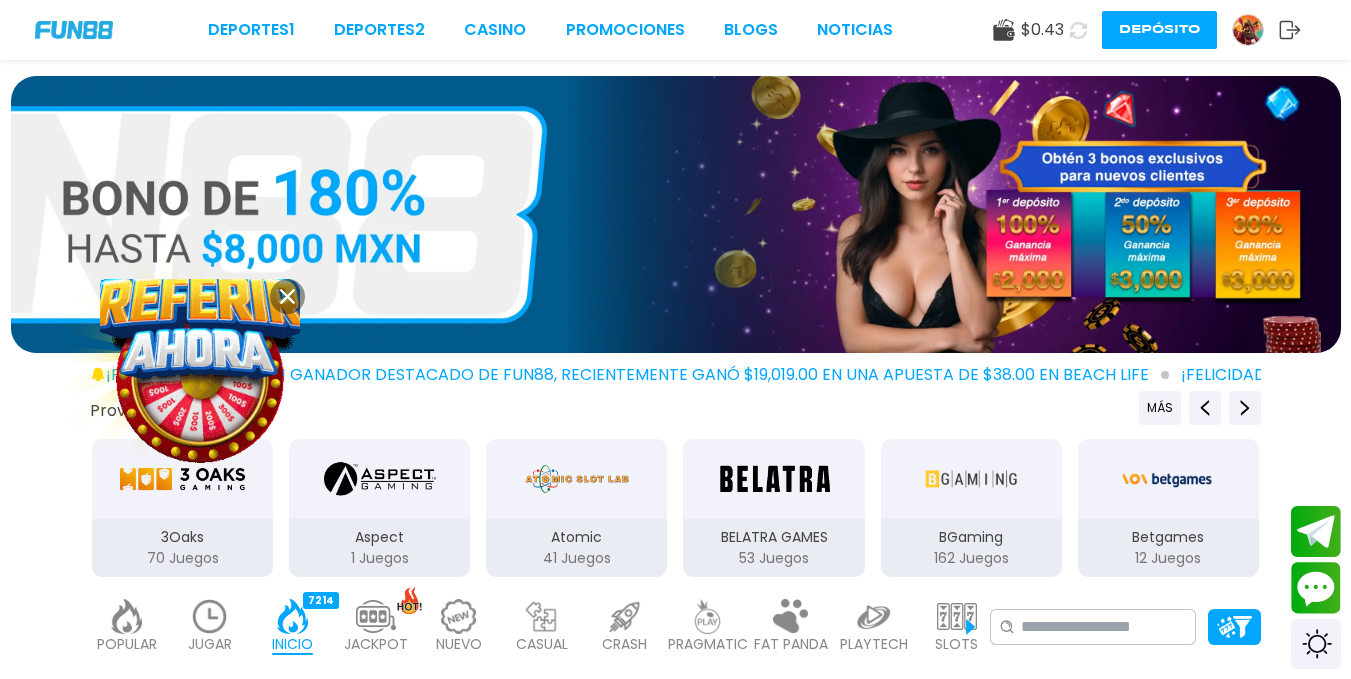 click at bounding box center [200, 379] 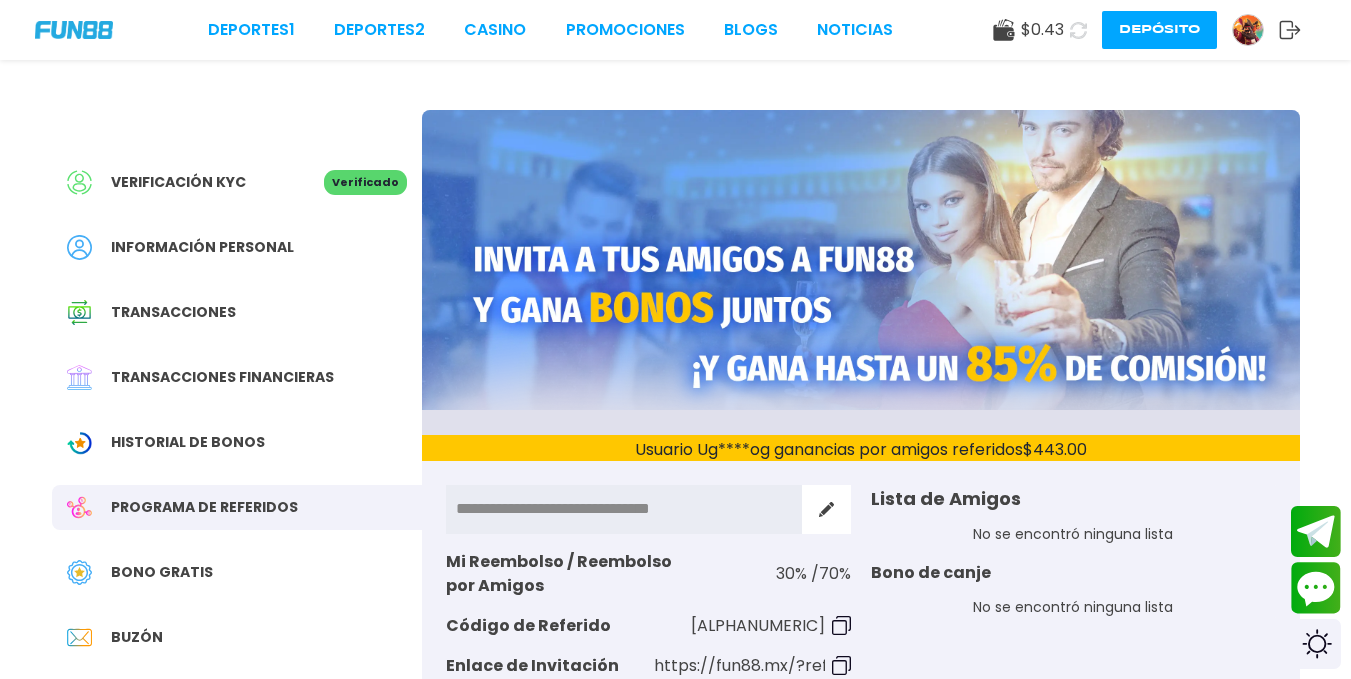 click on "Bono Gratis" at bounding box center [162, 572] 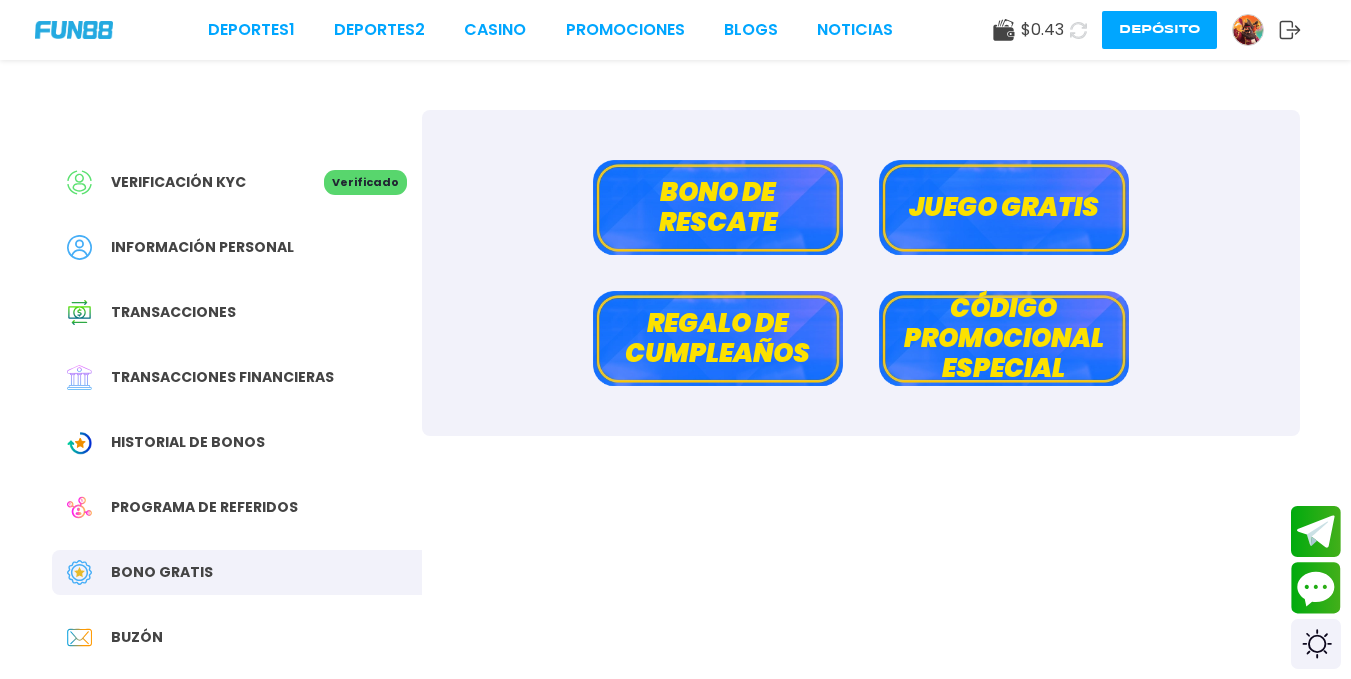 click on "Juego gratis" at bounding box center [1004, 207] 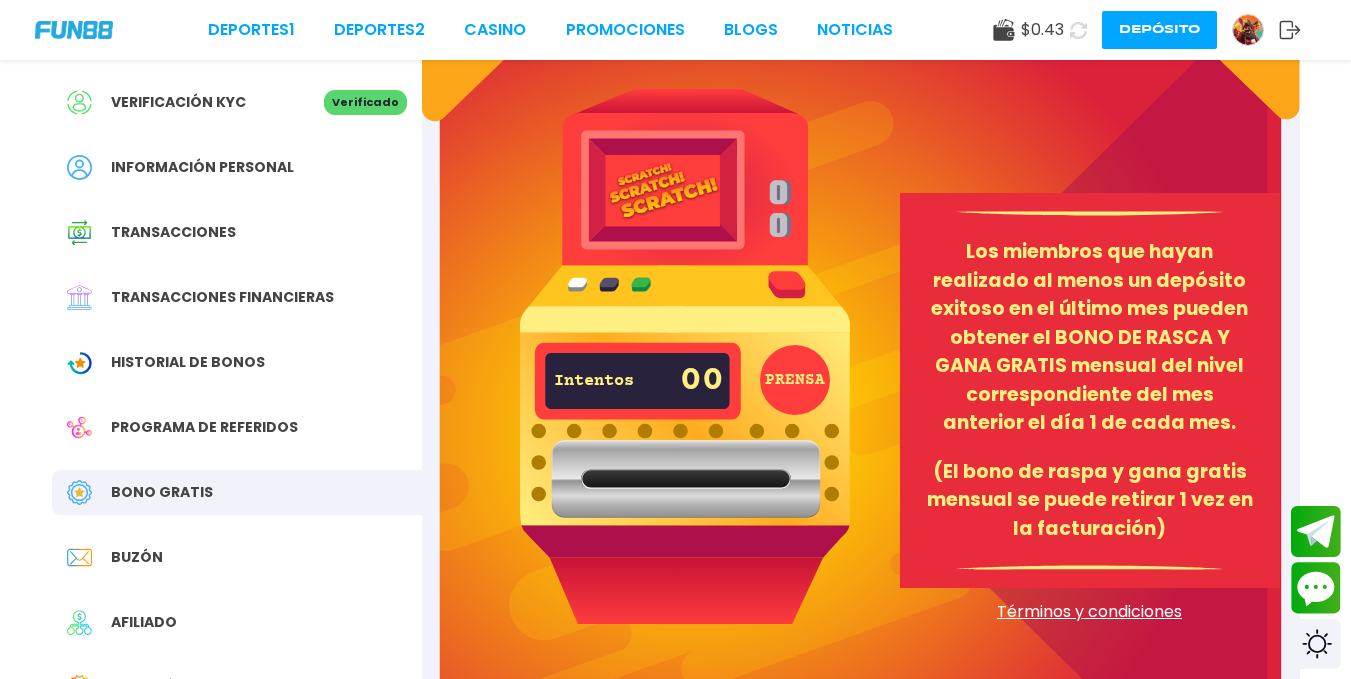 scroll, scrollTop: 400, scrollLeft: 0, axis: vertical 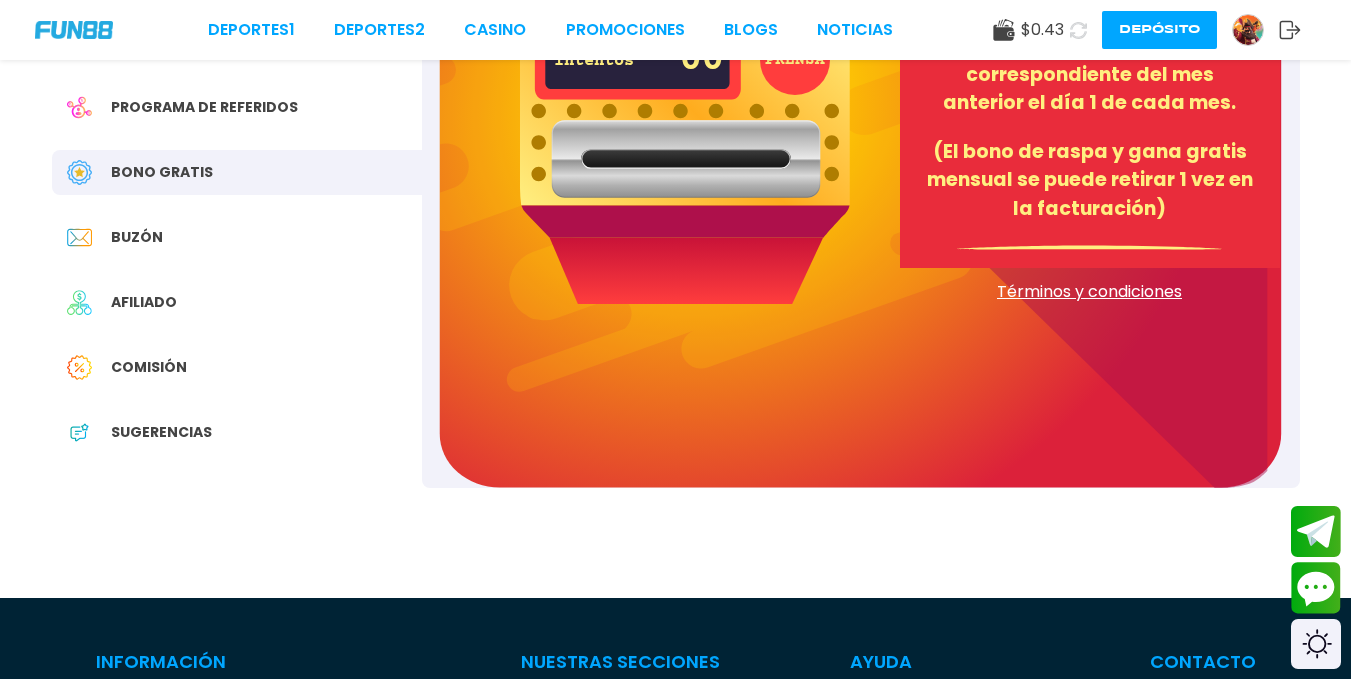 click on "Comisión" at bounding box center [237, 367] 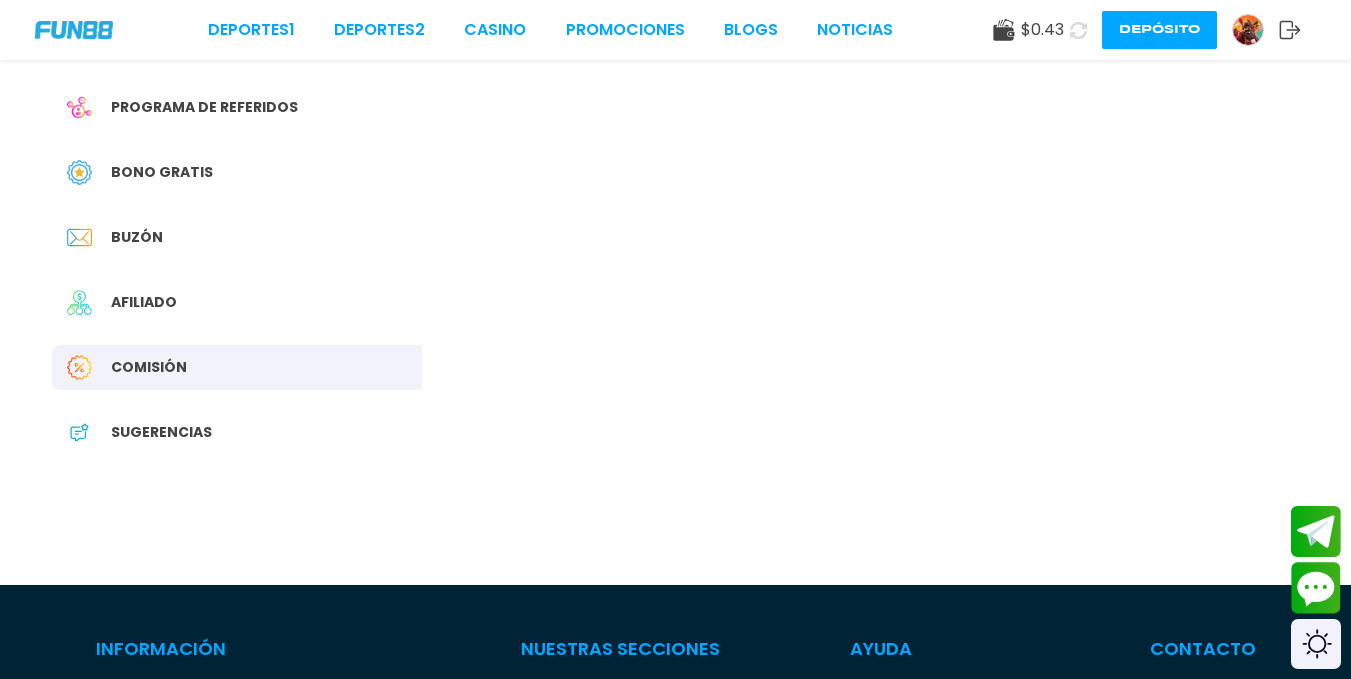 scroll, scrollTop: 0, scrollLeft: 0, axis: both 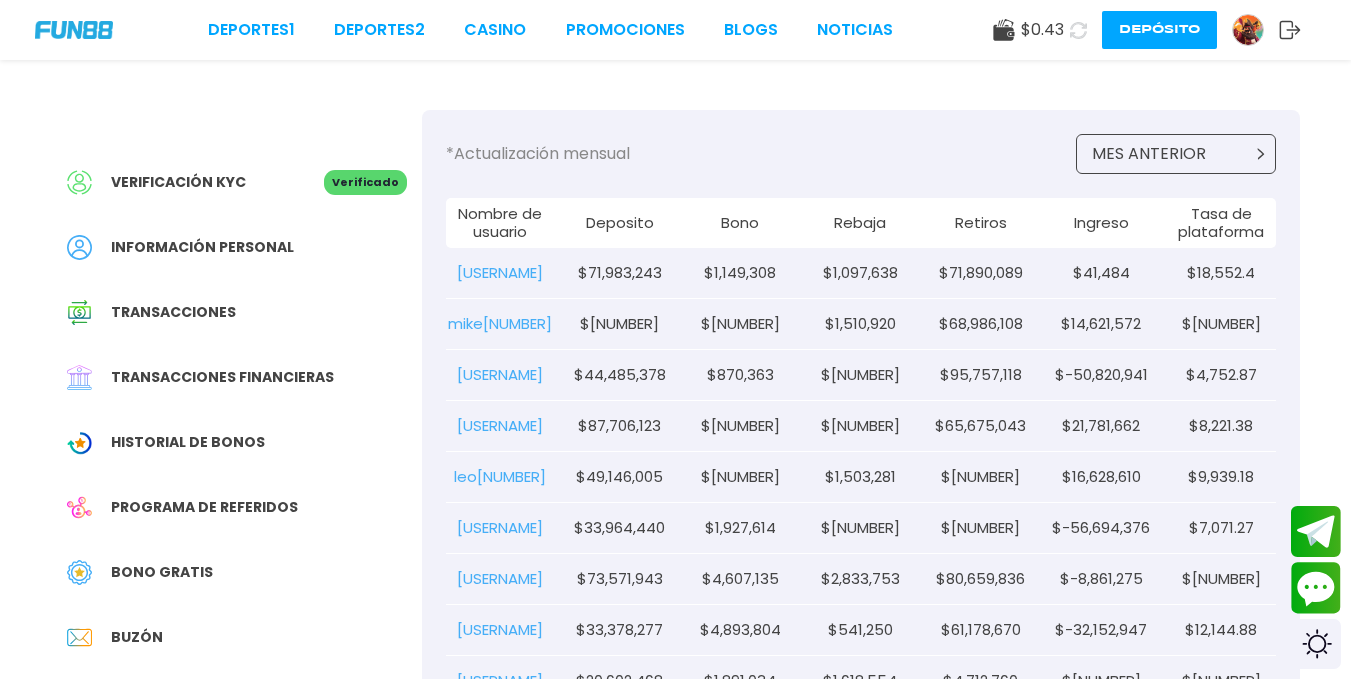 click at bounding box center [1248, 30] 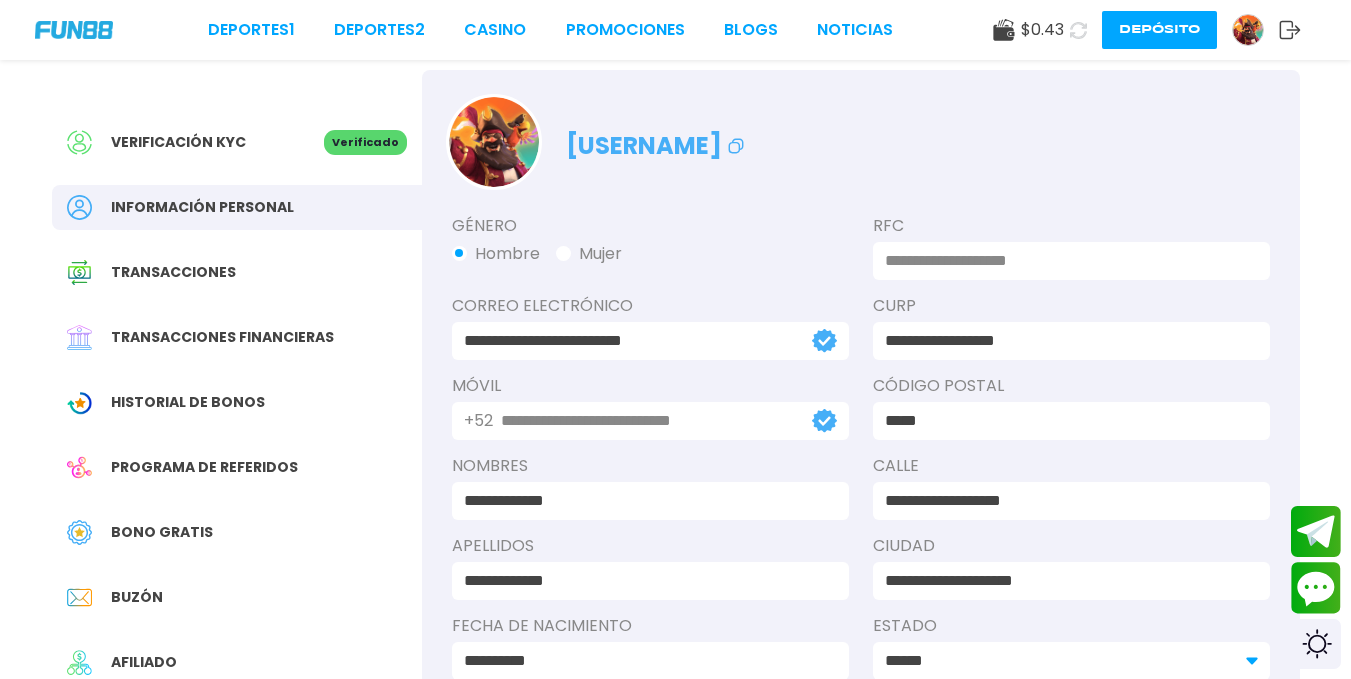 scroll, scrollTop: 0, scrollLeft: 0, axis: both 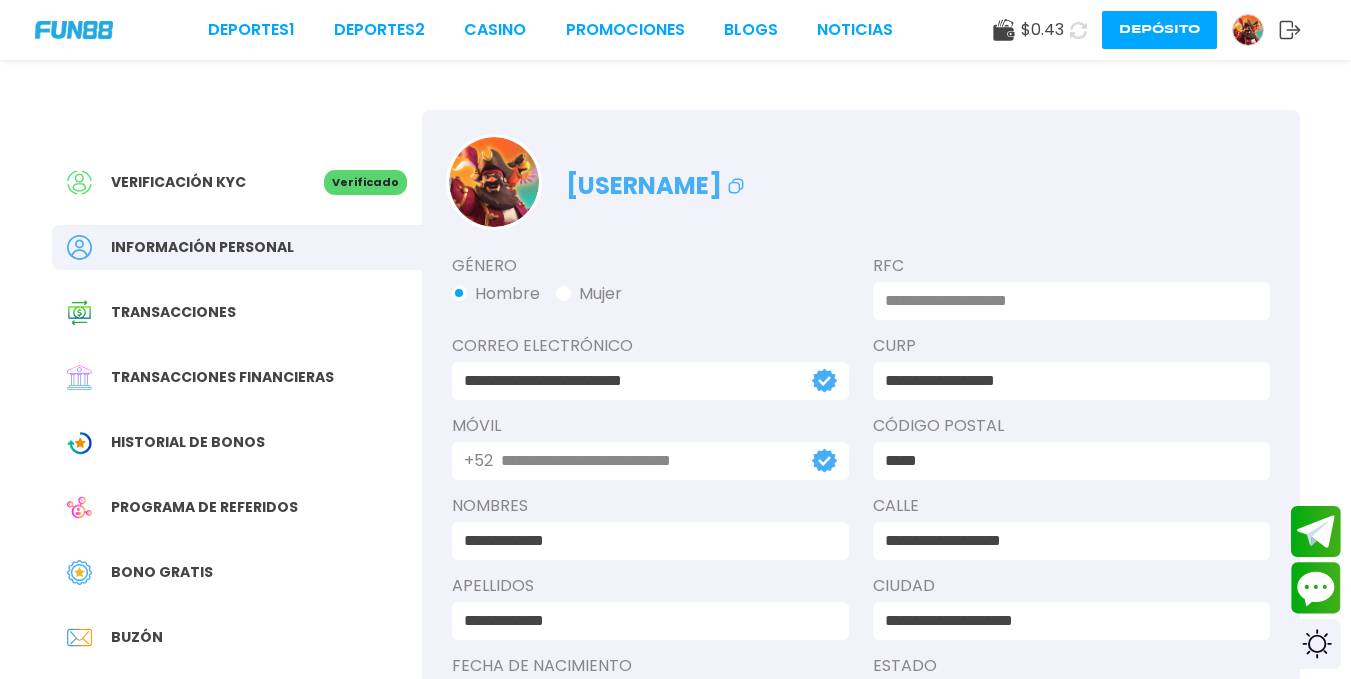 click on "Verificado" at bounding box center (365, 182) 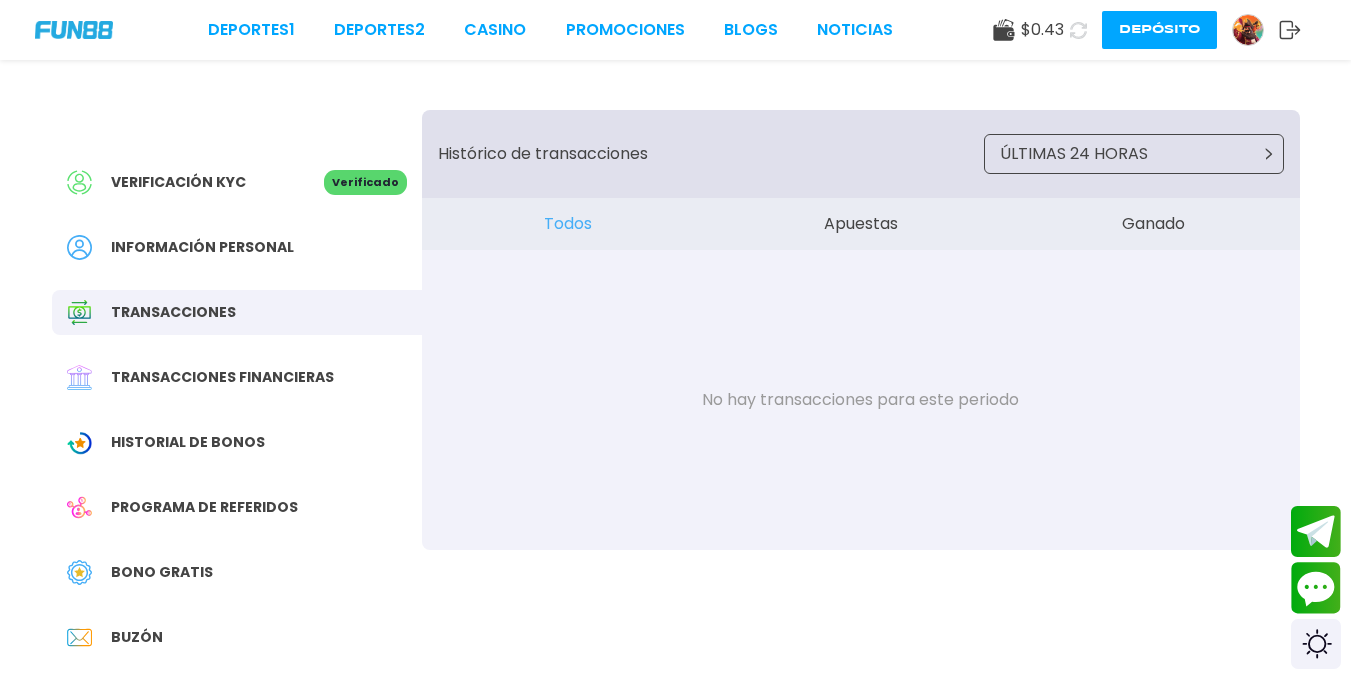 click on "Transacciones financieras" at bounding box center [222, 377] 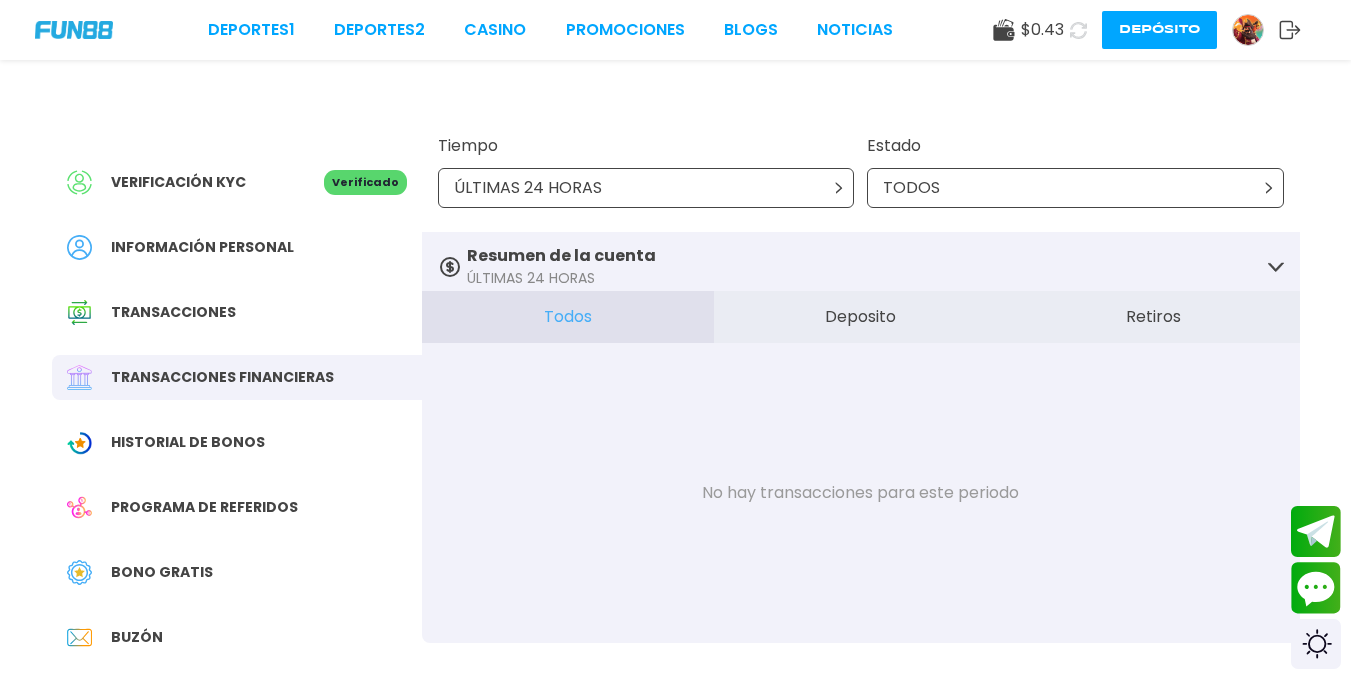 click on "Historial de Bonos" at bounding box center [237, 442] 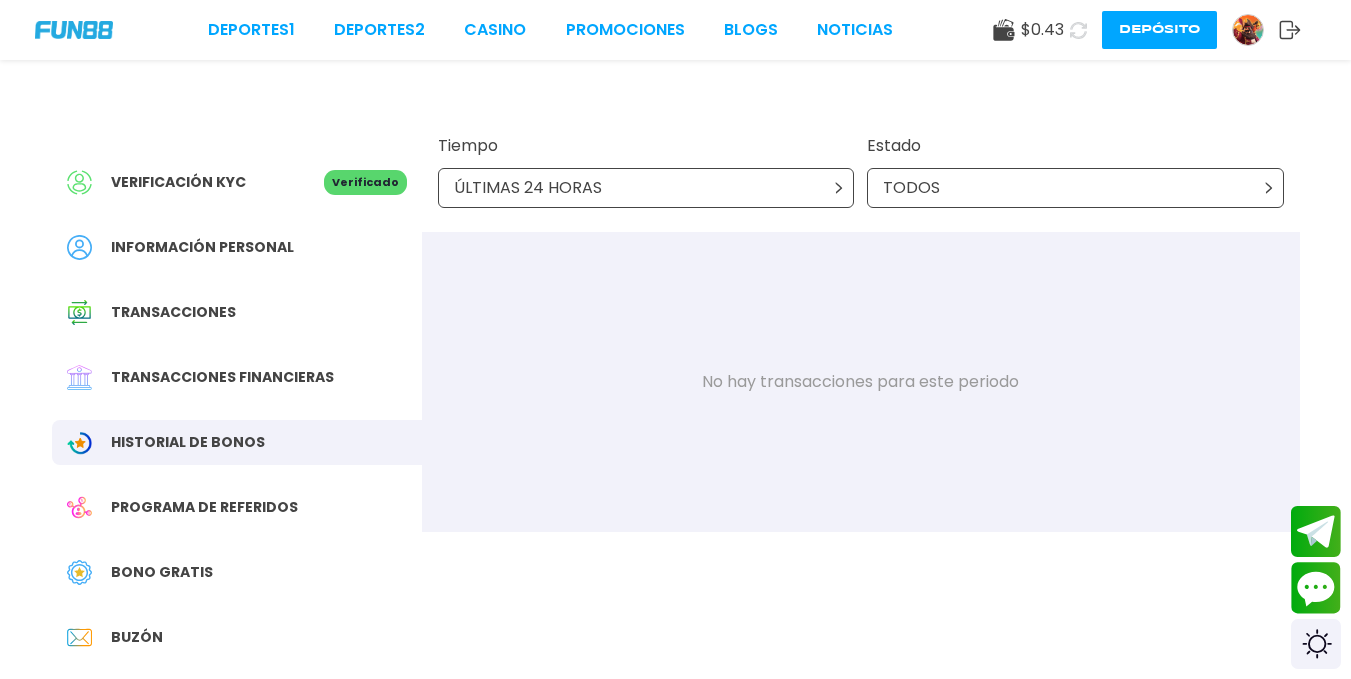 click on "Programa de referidos" at bounding box center [204, 507] 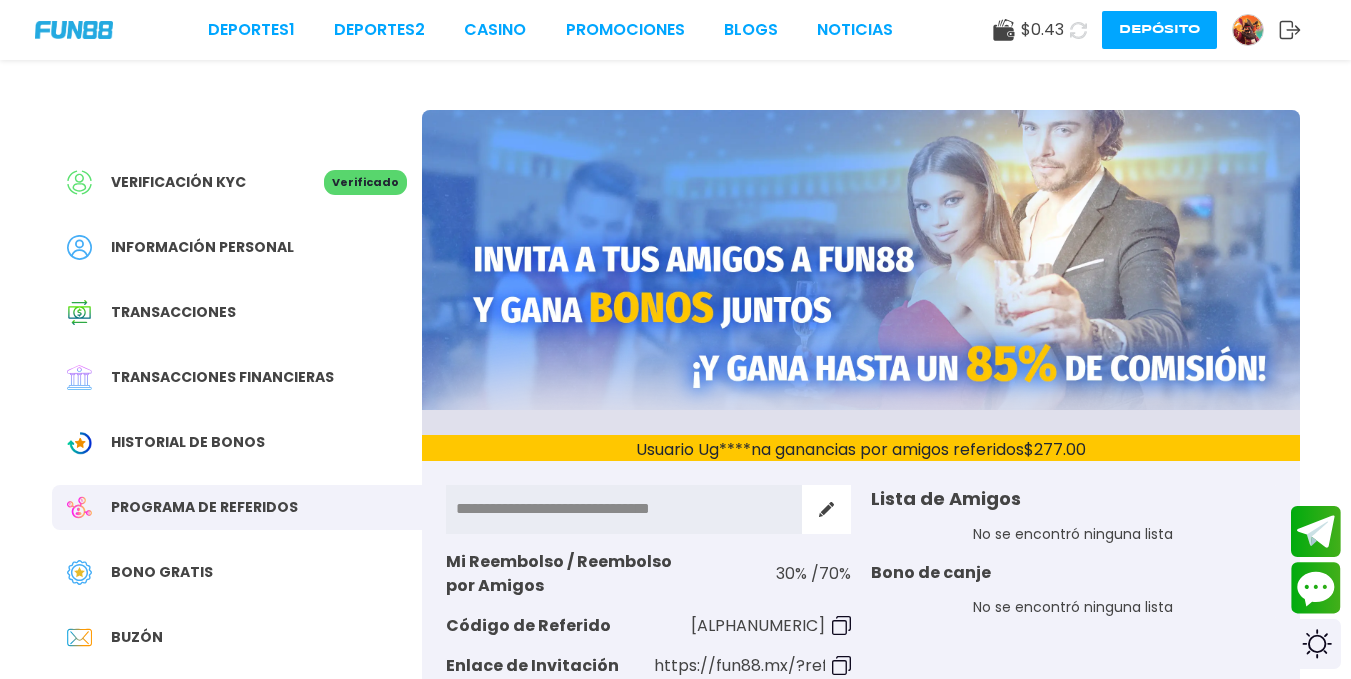 click on "Bono Gratis" at bounding box center [237, 572] 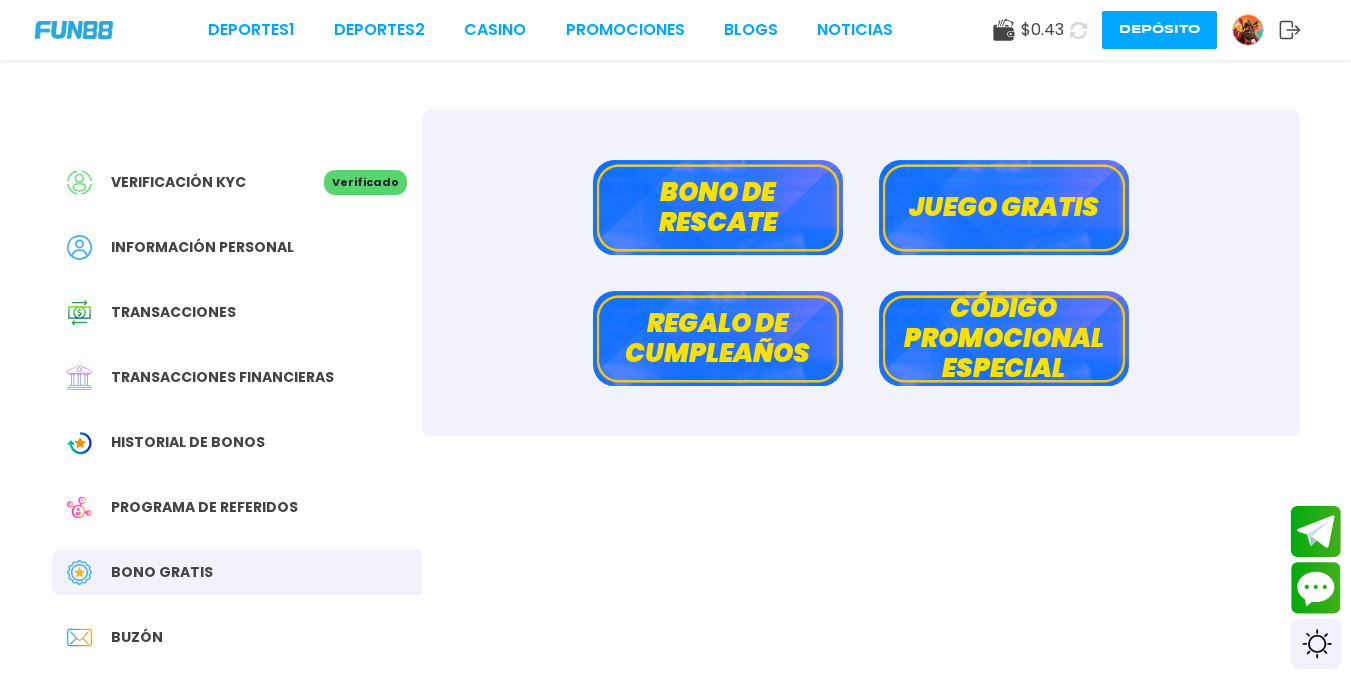 click on "Buzón" at bounding box center [237, 637] 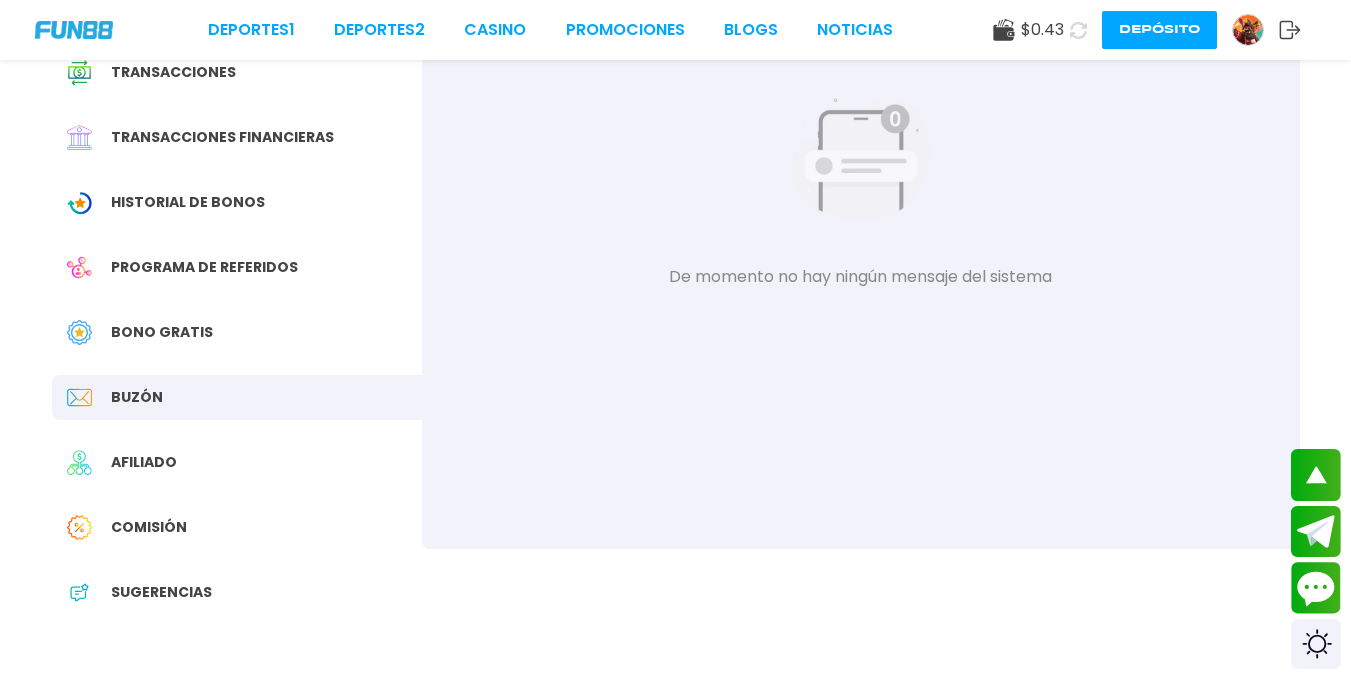 scroll, scrollTop: 280, scrollLeft: 0, axis: vertical 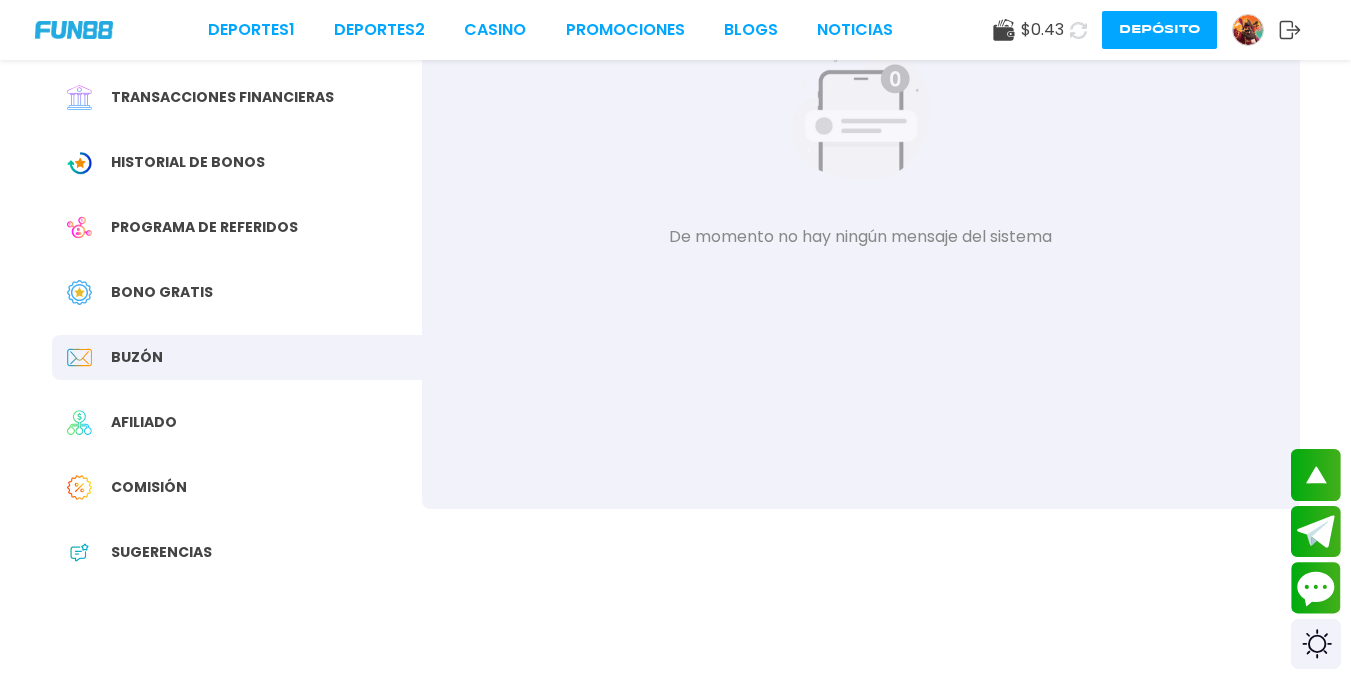 click on "Sugerencias" at bounding box center [237, 552] 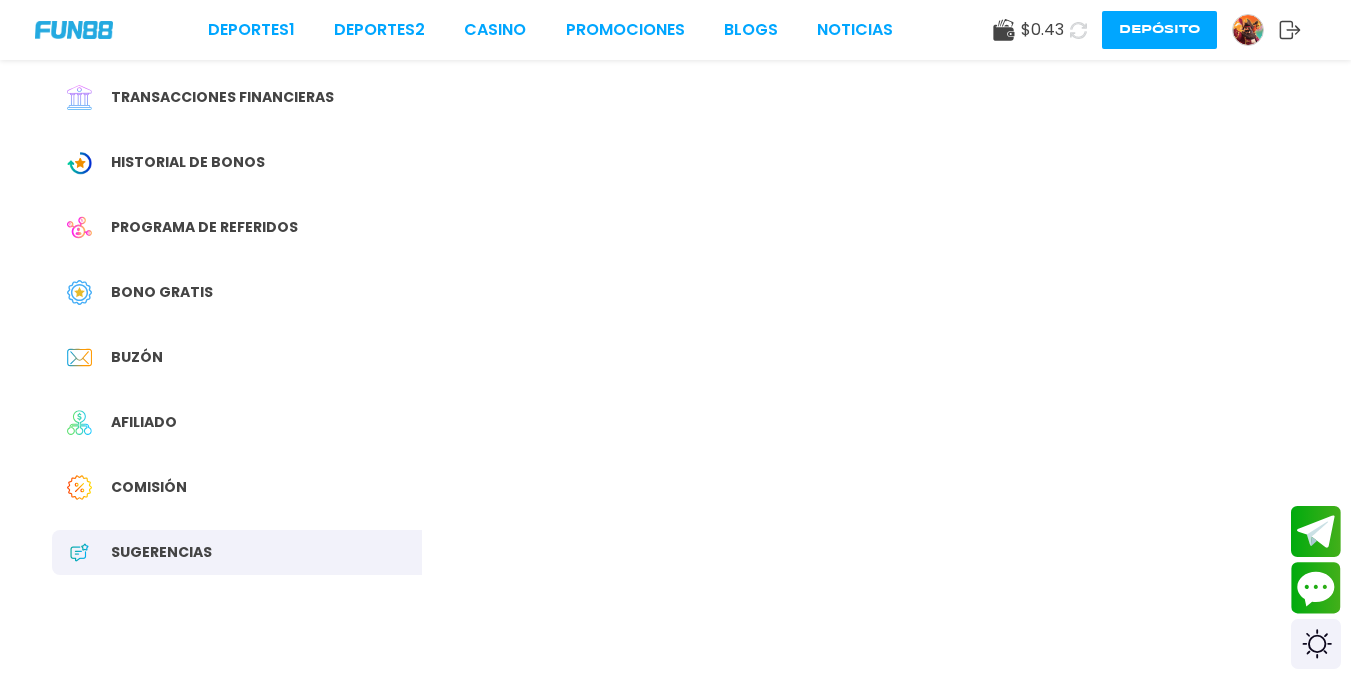 scroll, scrollTop: 0, scrollLeft: 0, axis: both 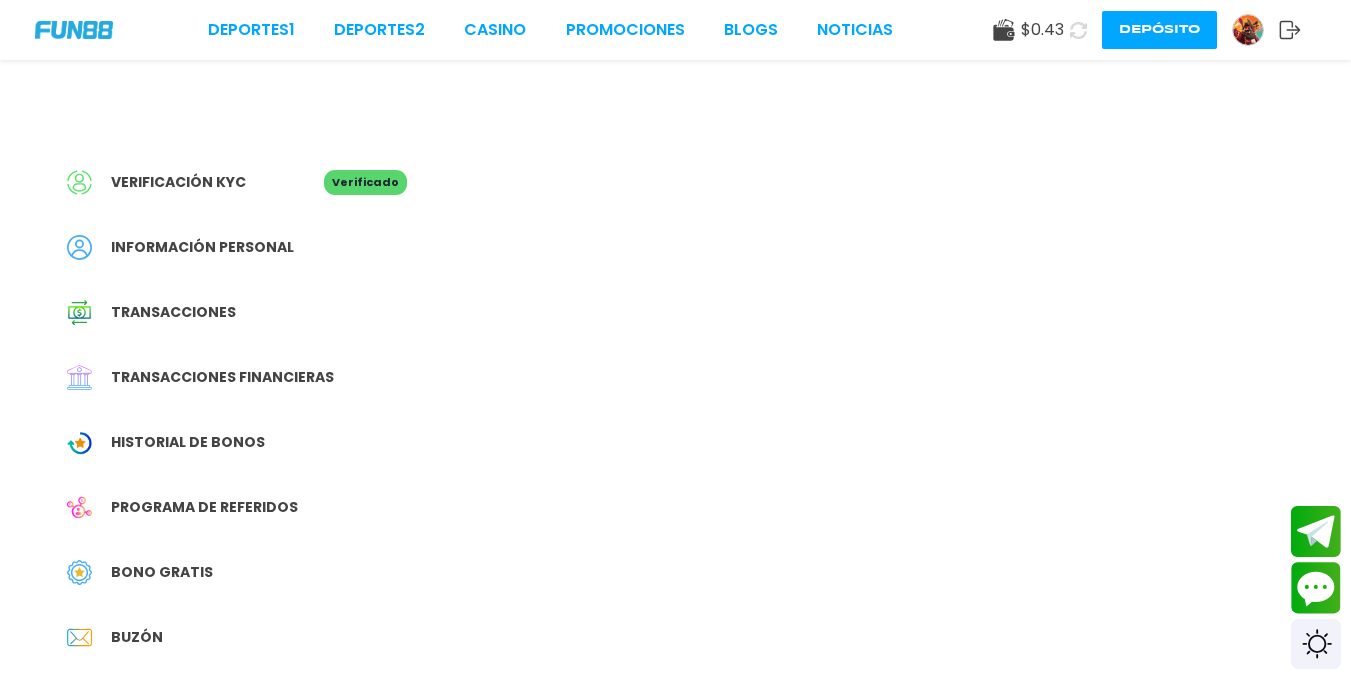click on "Verificación KYC Verificado Información personal Transacciones Transacciones financieras Historial de Bonos Programa de referidos Bono Gratis Buzón Afiliado Comisión Sugerencias" at bounding box center [237, 517] 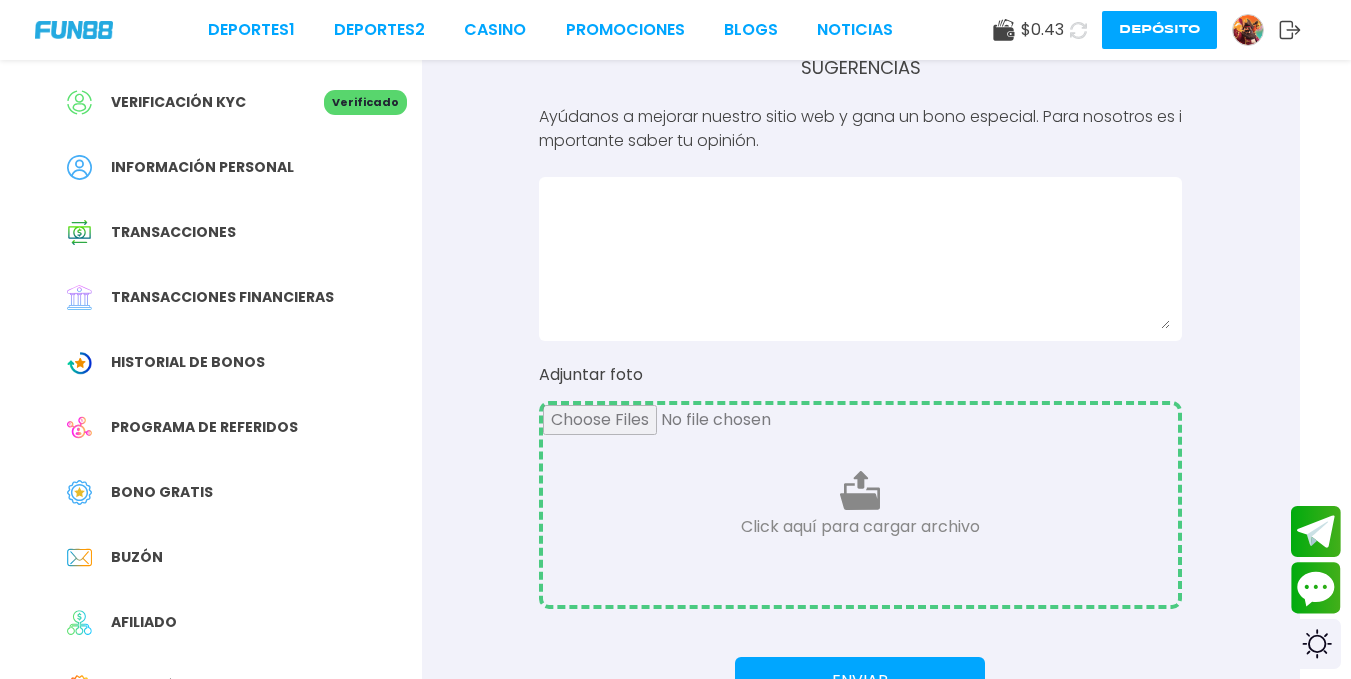 scroll, scrollTop: 0, scrollLeft: 0, axis: both 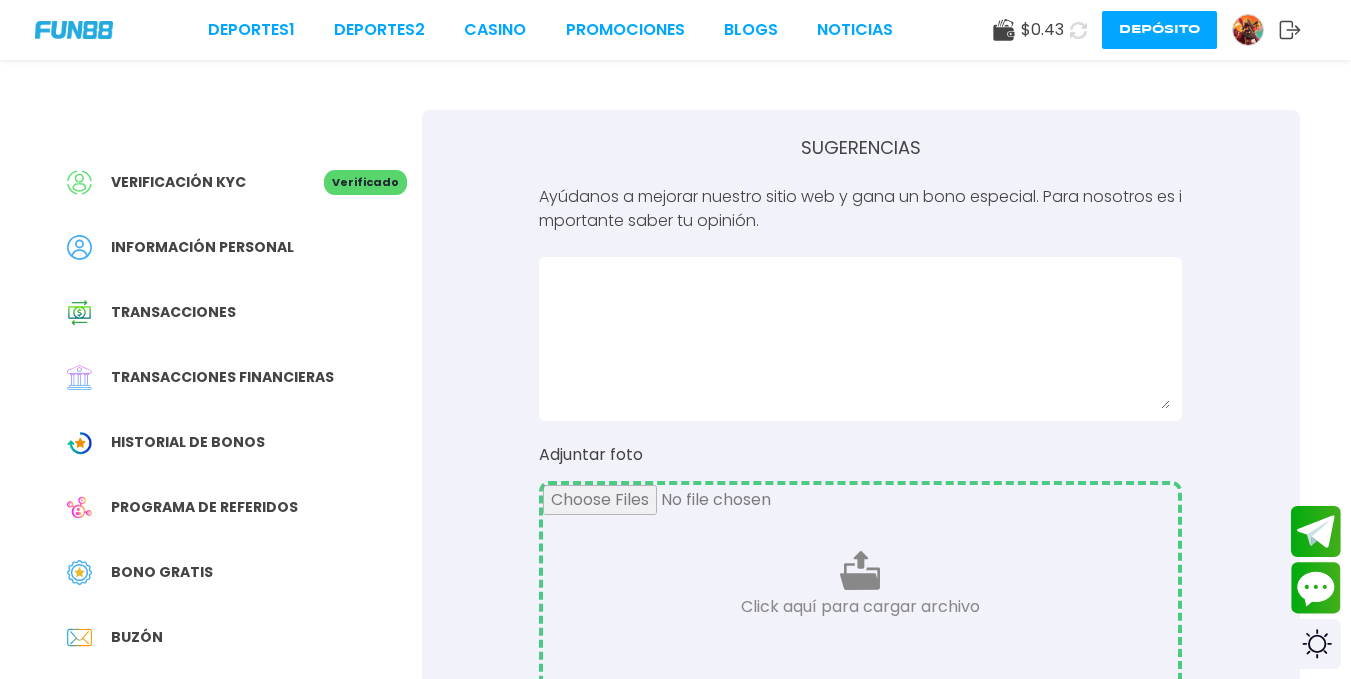 click at bounding box center (860, 339) 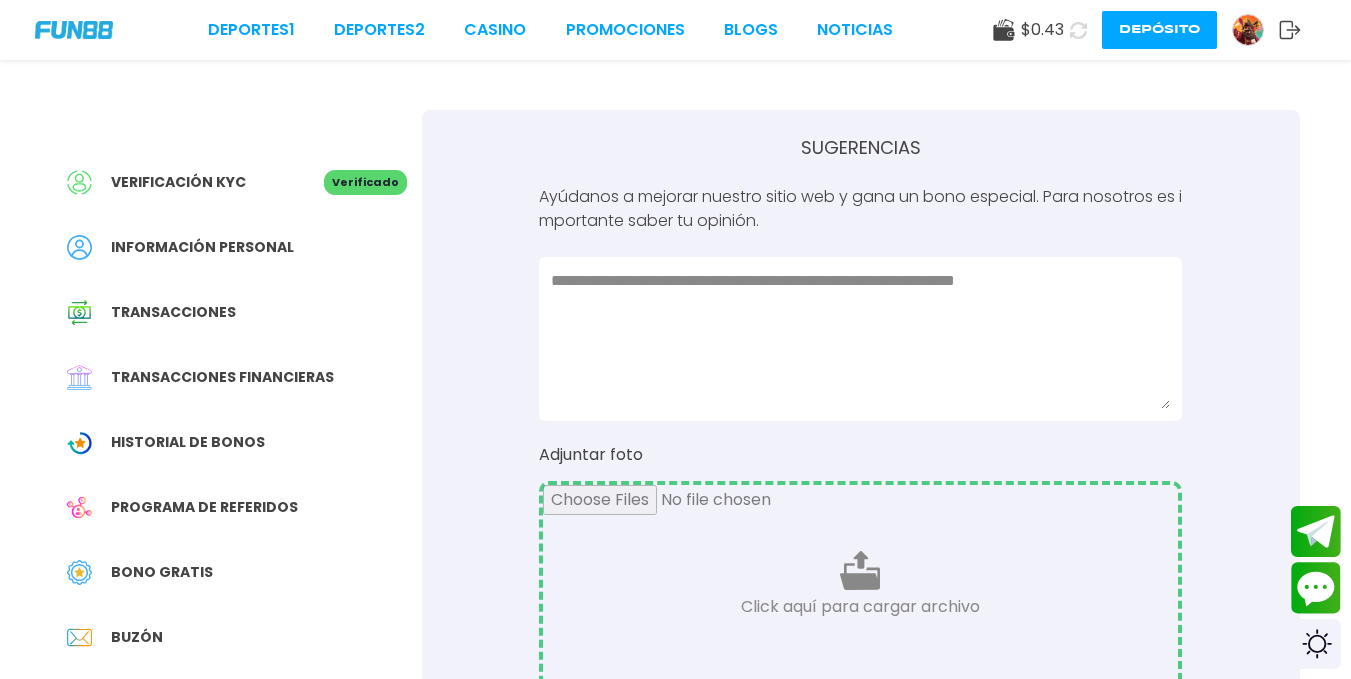 click on "**********" at bounding box center (860, 339) 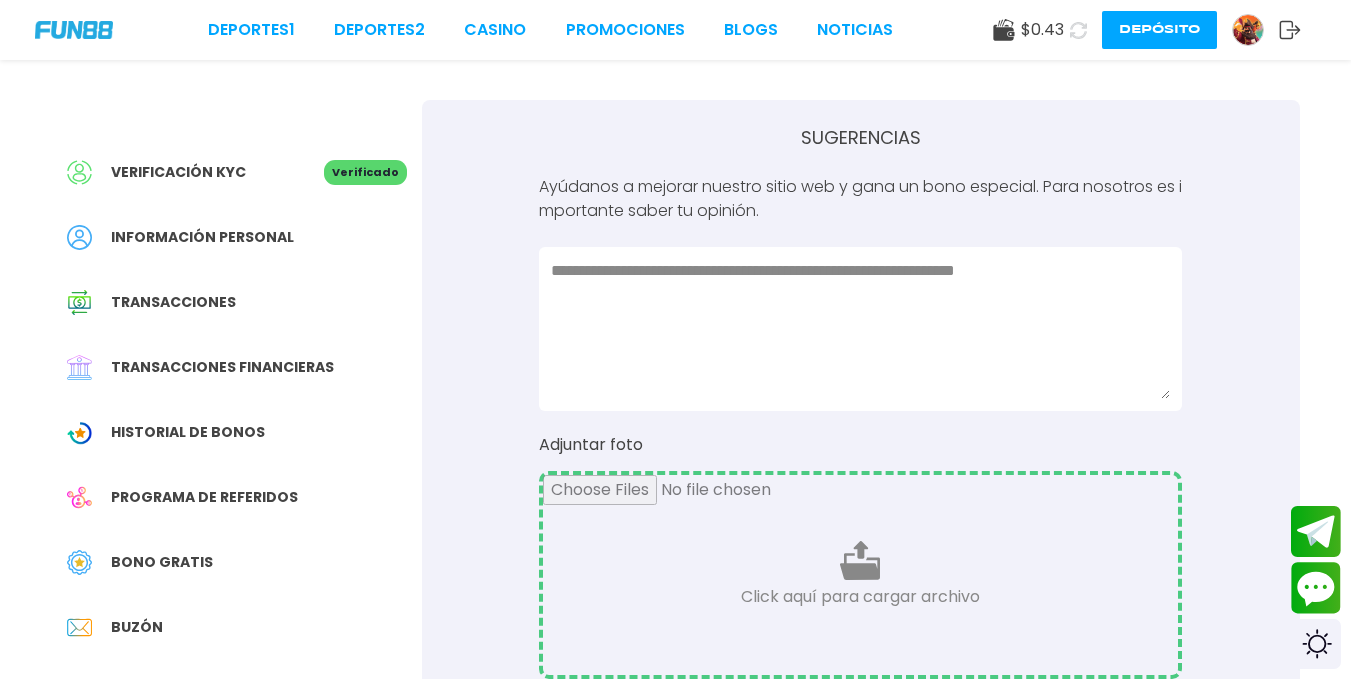 scroll, scrollTop: 0, scrollLeft: 0, axis: both 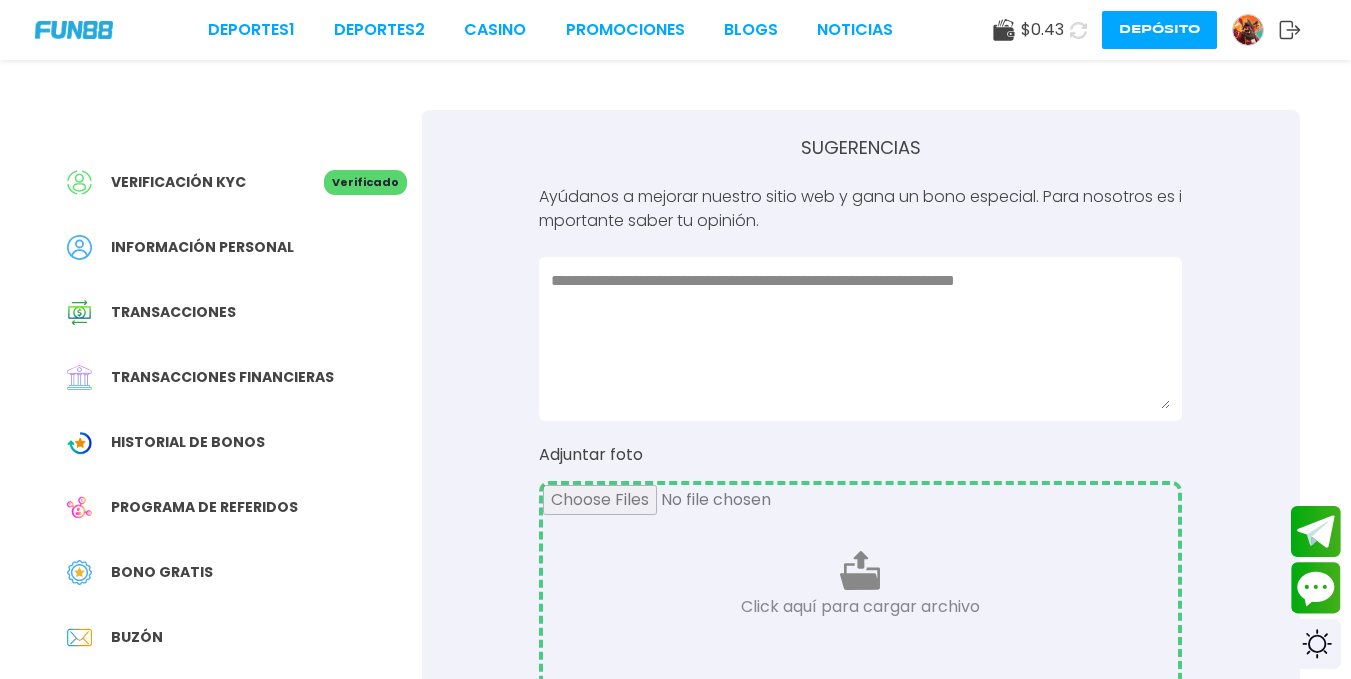 type on "**********" 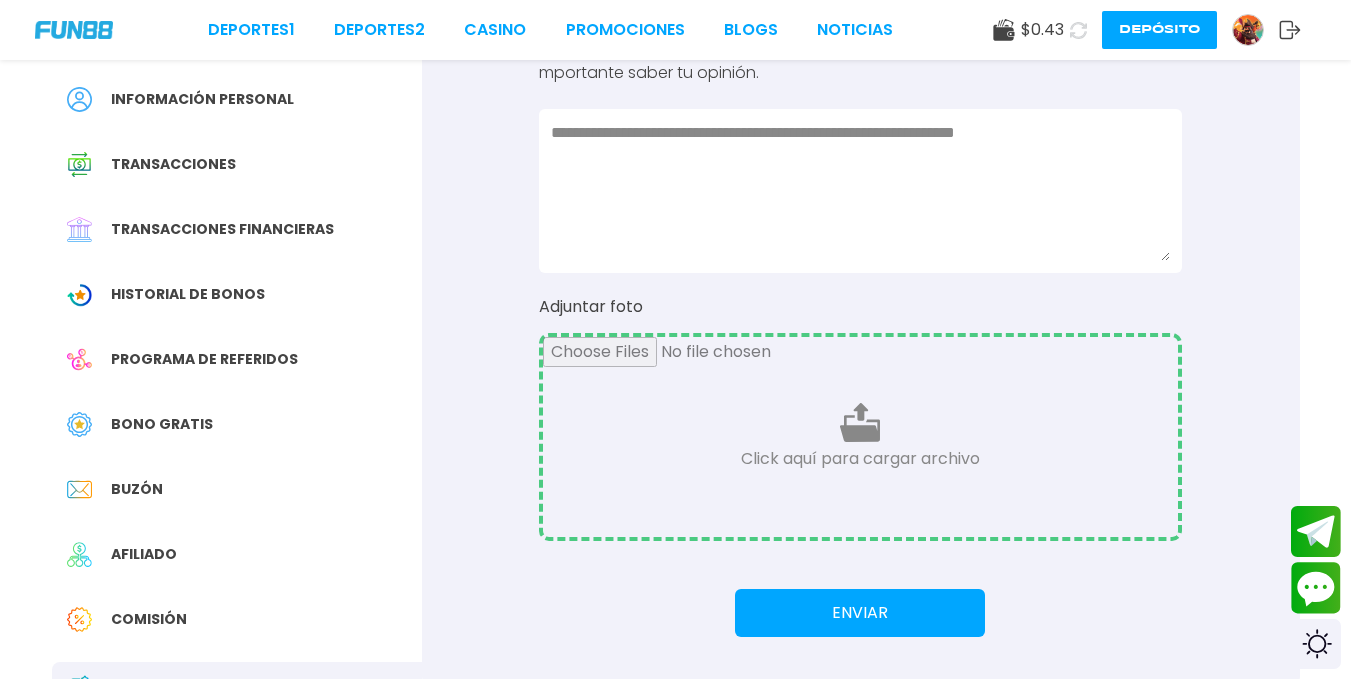 scroll, scrollTop: 157, scrollLeft: 0, axis: vertical 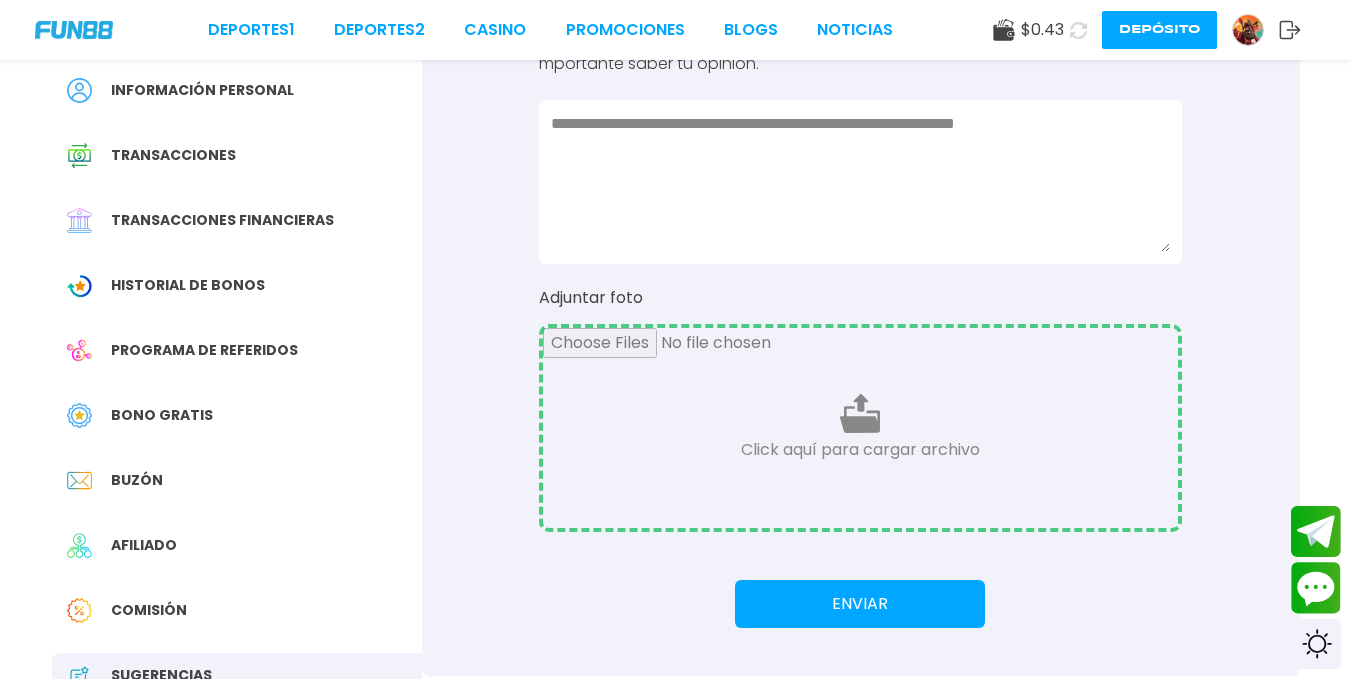 click on "Enviar" at bounding box center [860, 604] 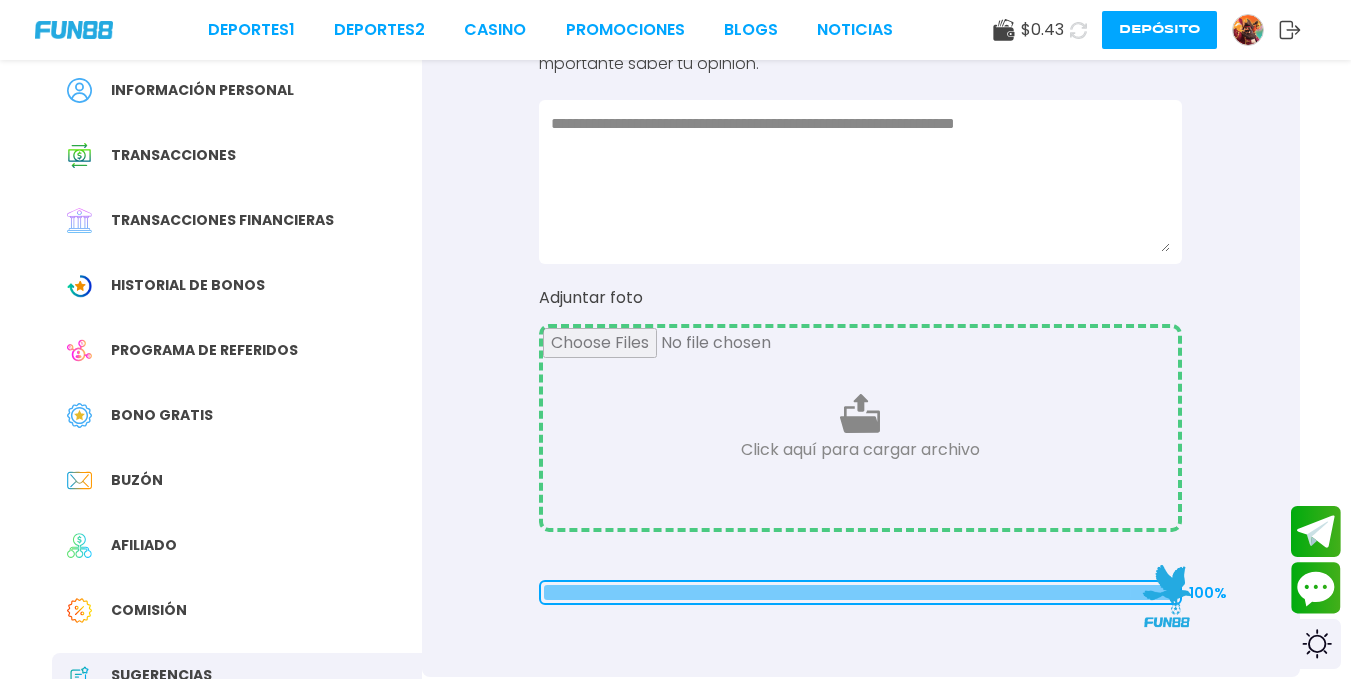 type 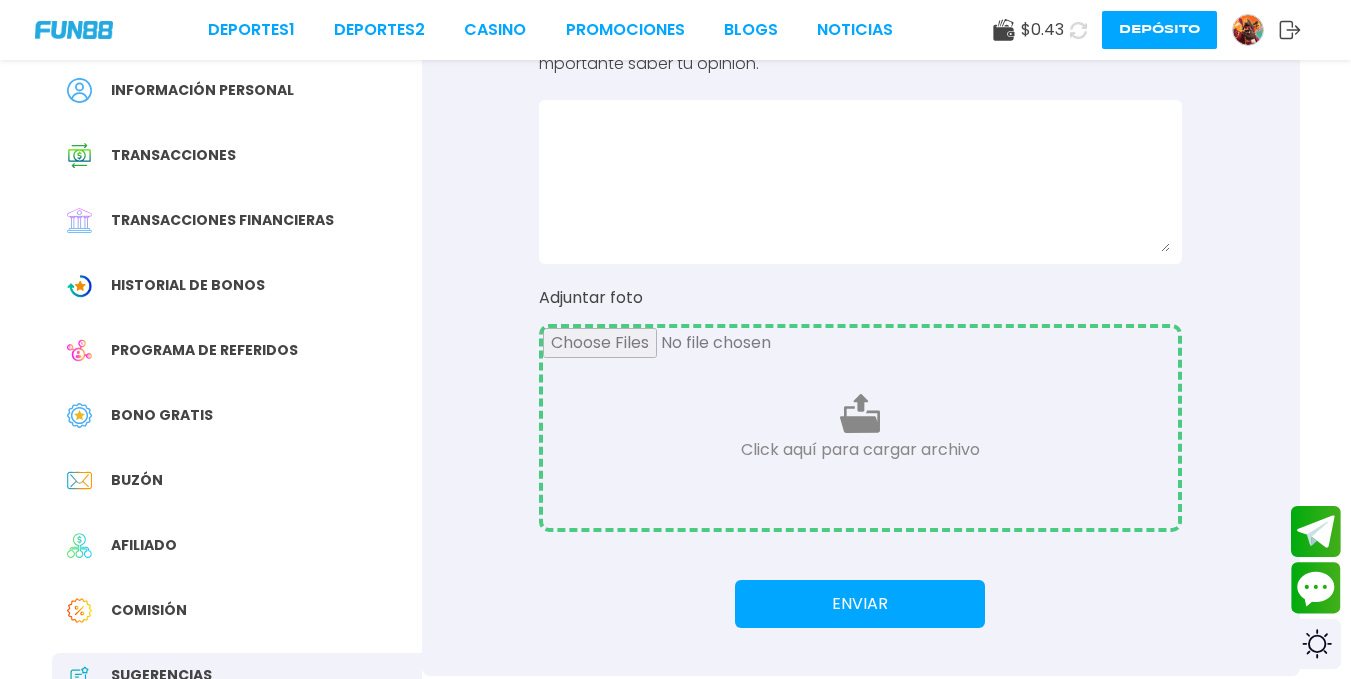 click at bounding box center (860, 428) 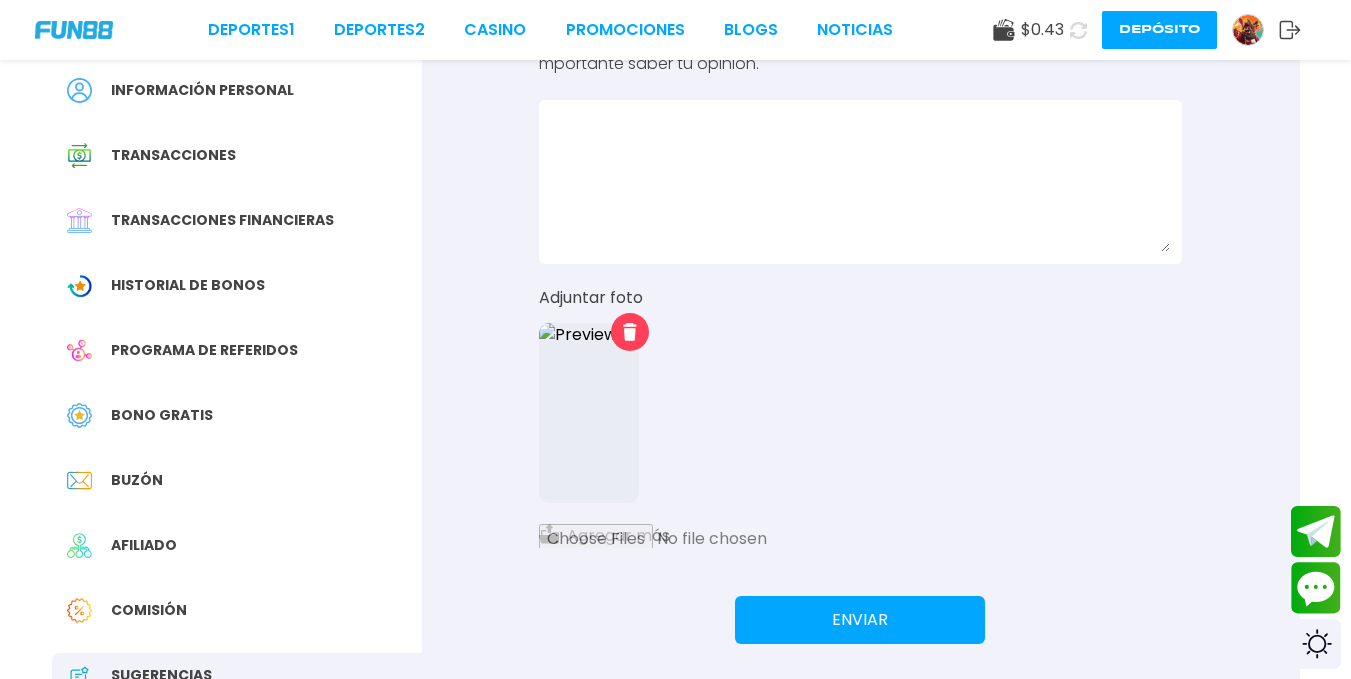 click on "Enviar" at bounding box center (860, 620) 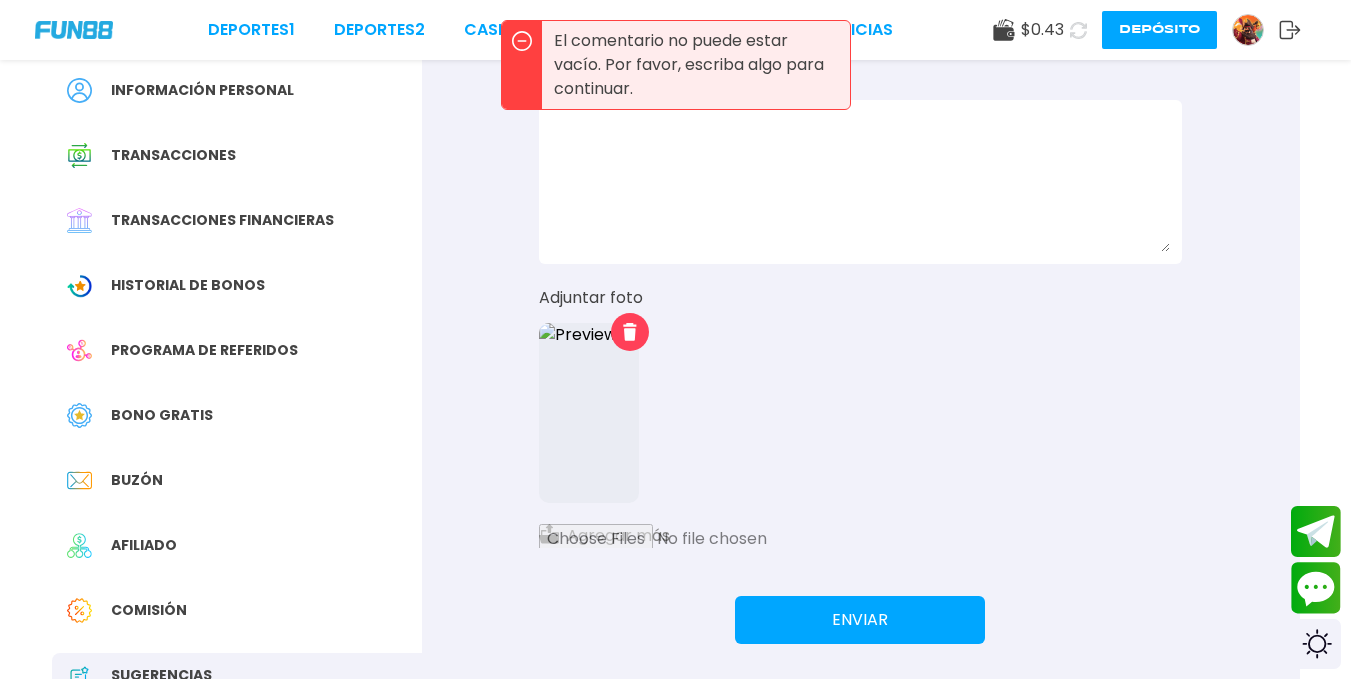 click at bounding box center (860, 182) 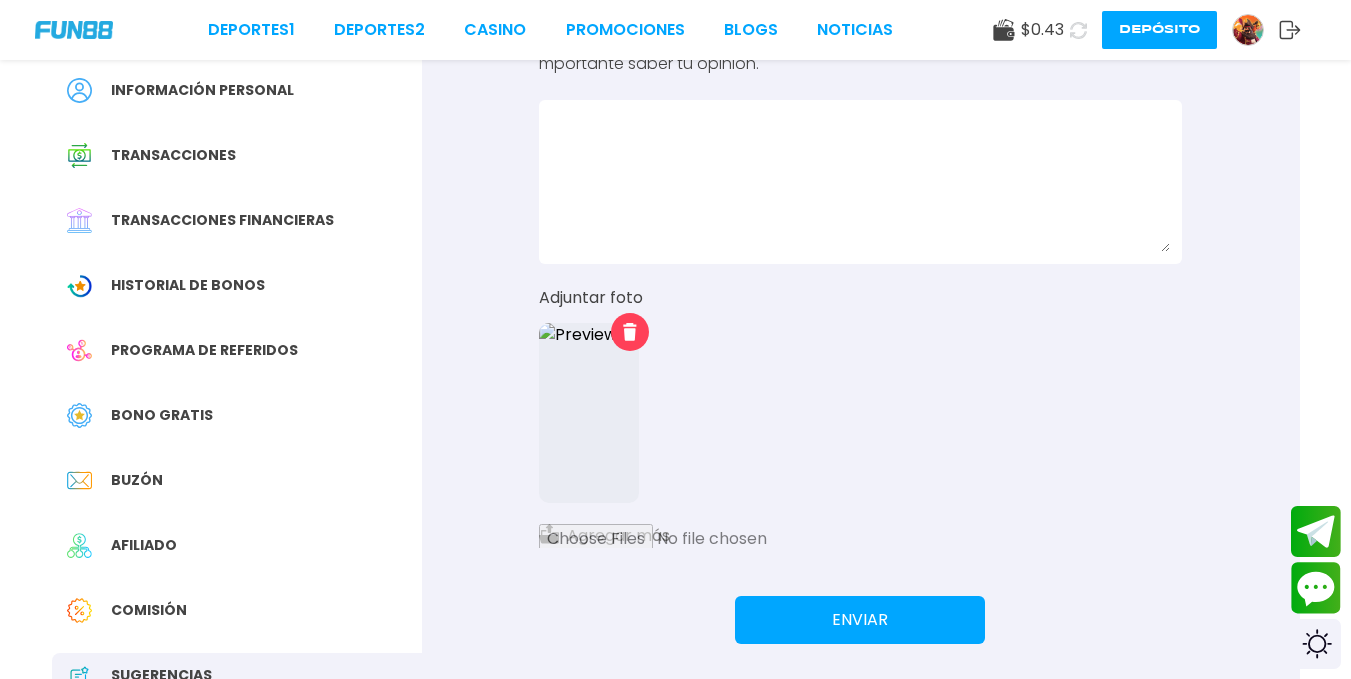 click 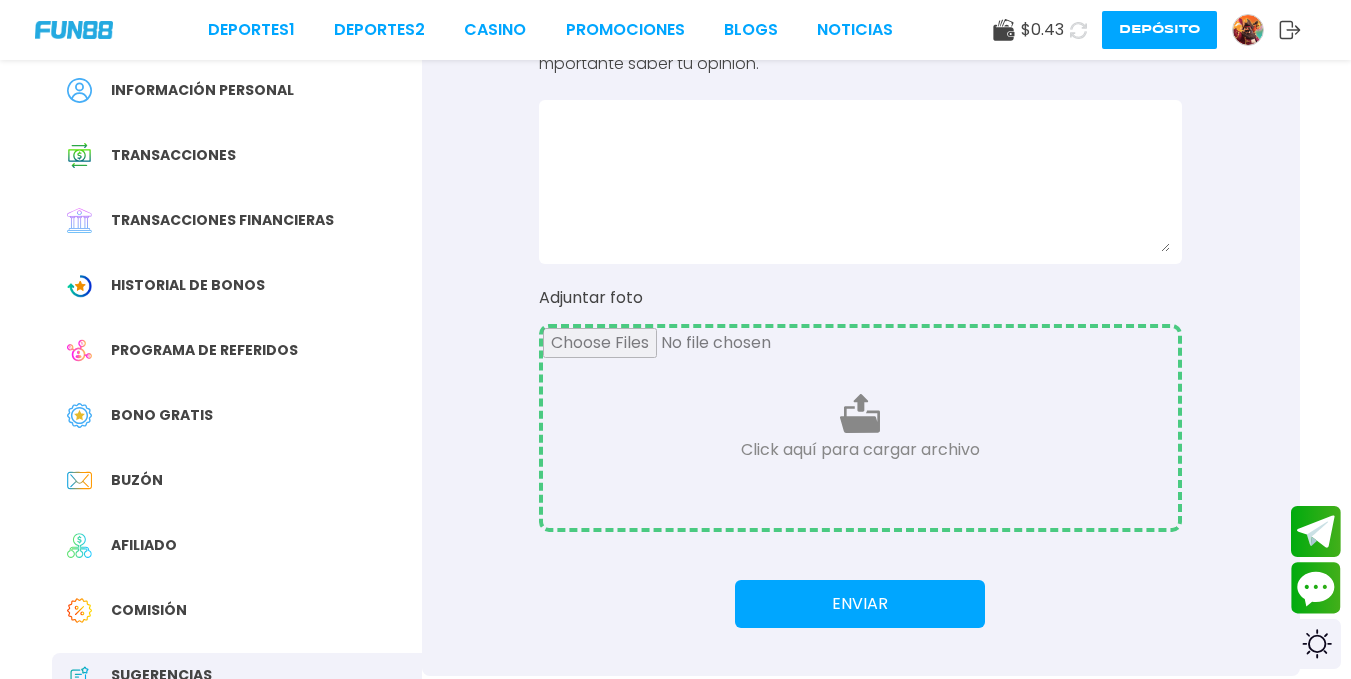 scroll, scrollTop: 0, scrollLeft: 0, axis: both 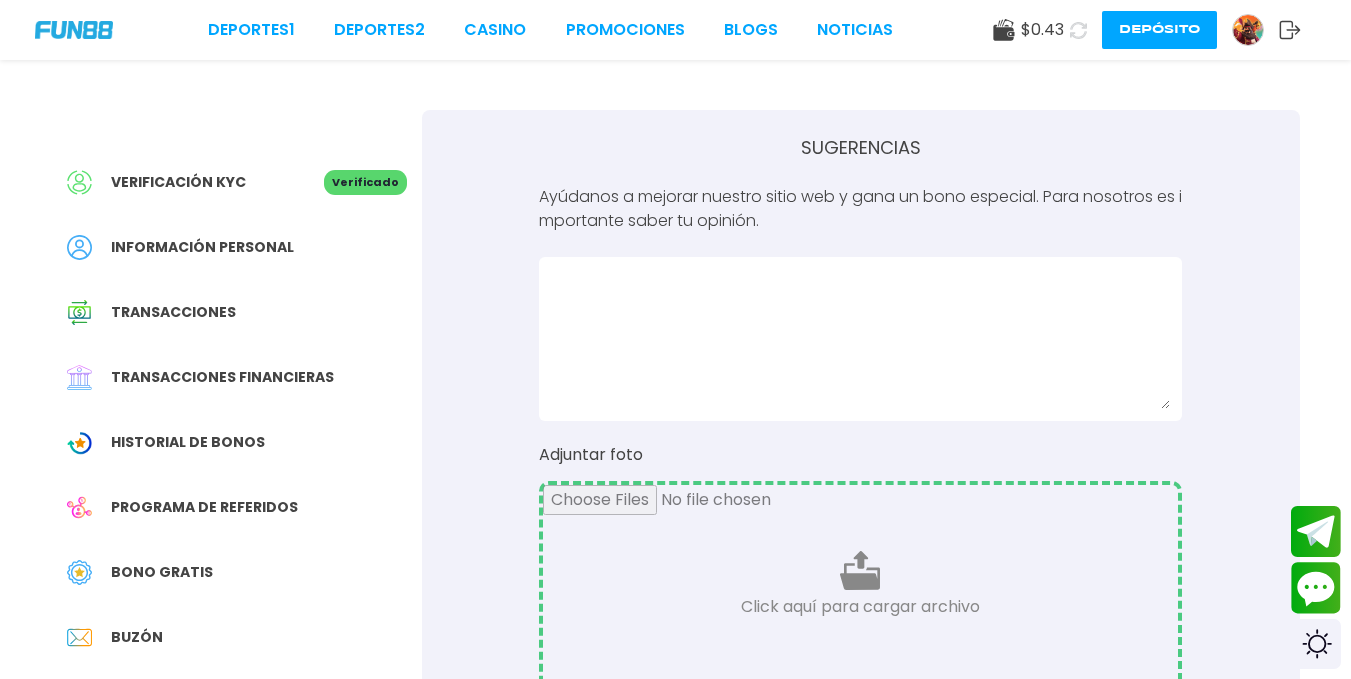 click on "Información personal" at bounding box center [202, 247] 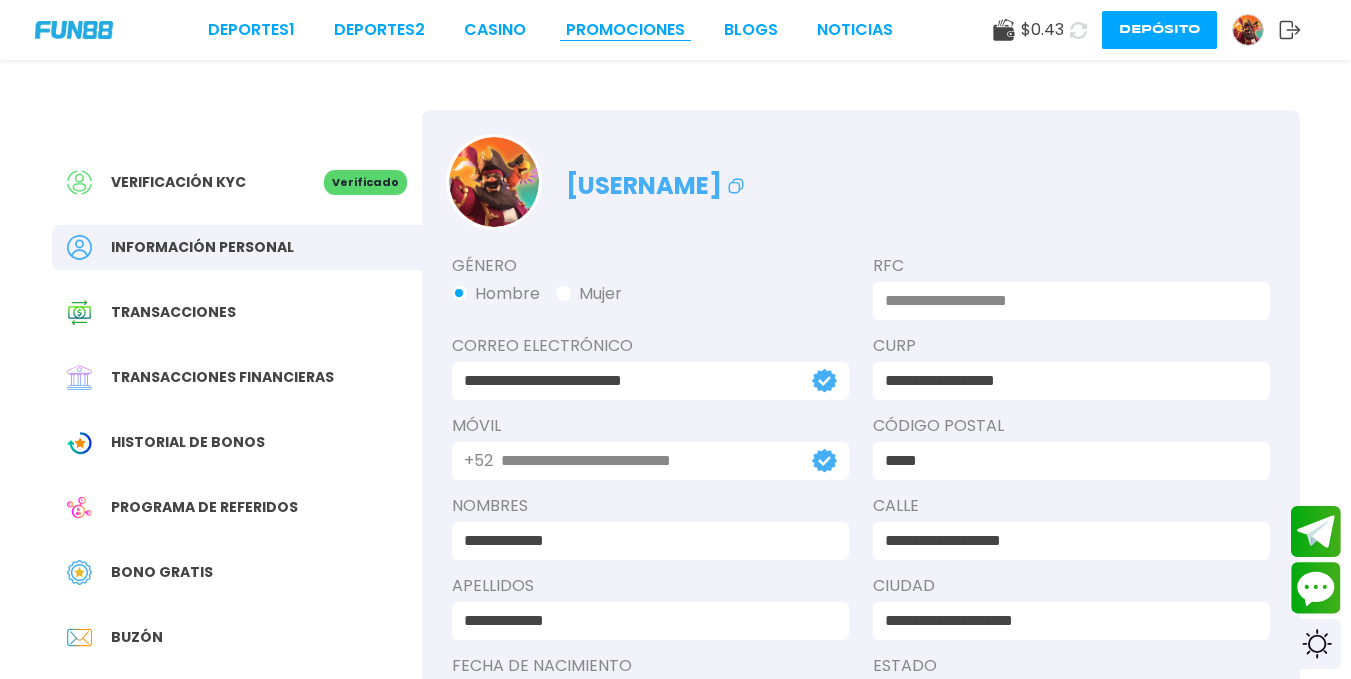 click on "Promociones" at bounding box center (625, 30) 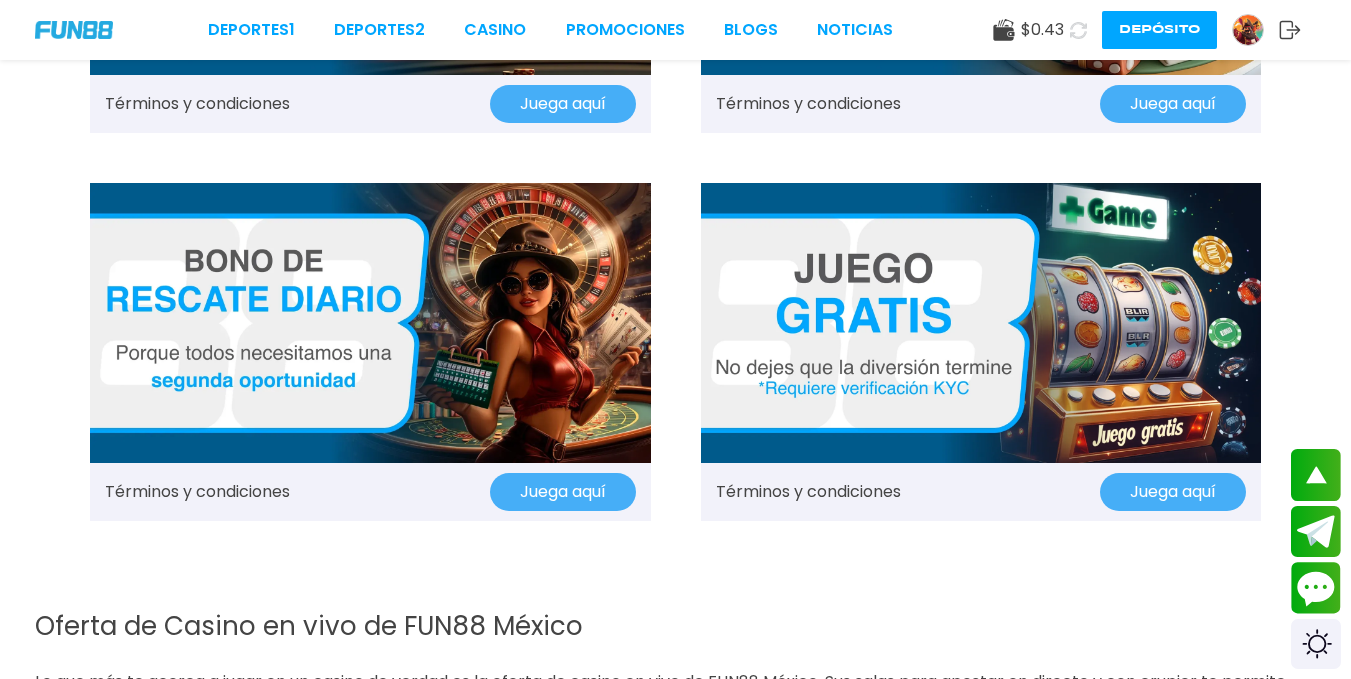 scroll, scrollTop: 1520, scrollLeft: 0, axis: vertical 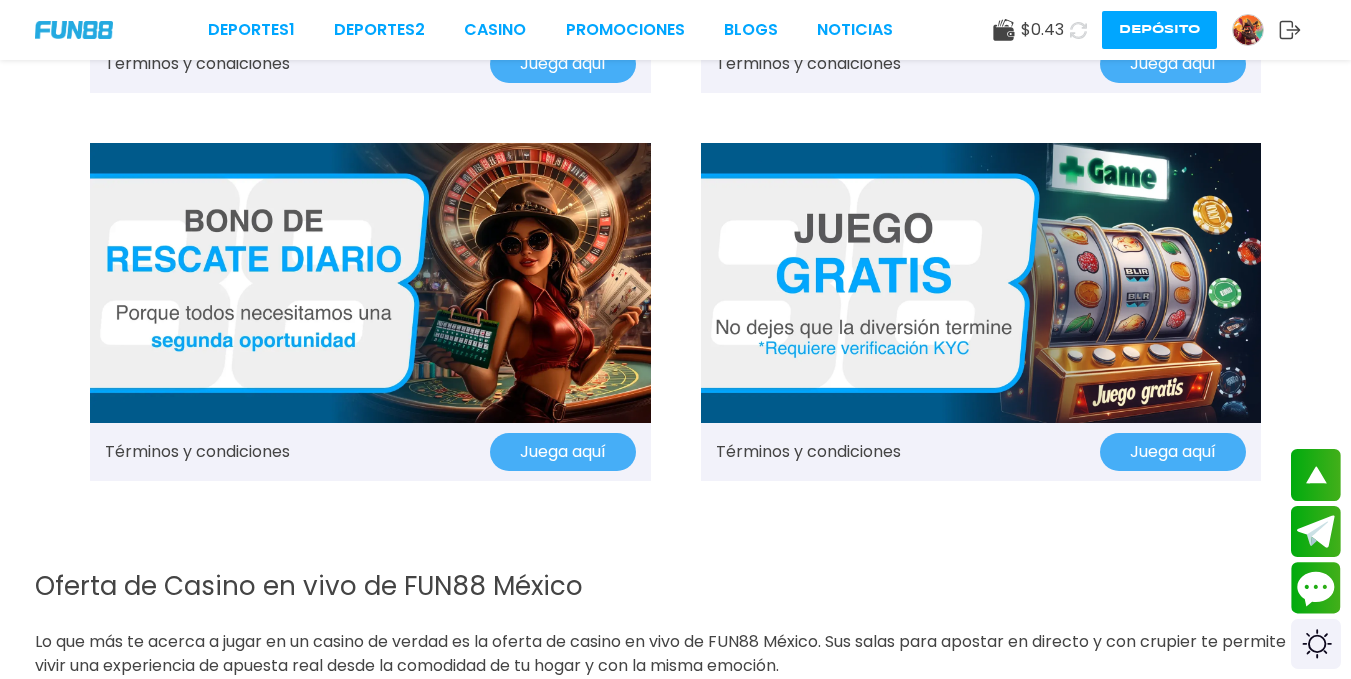 click at bounding box center (981, 283) 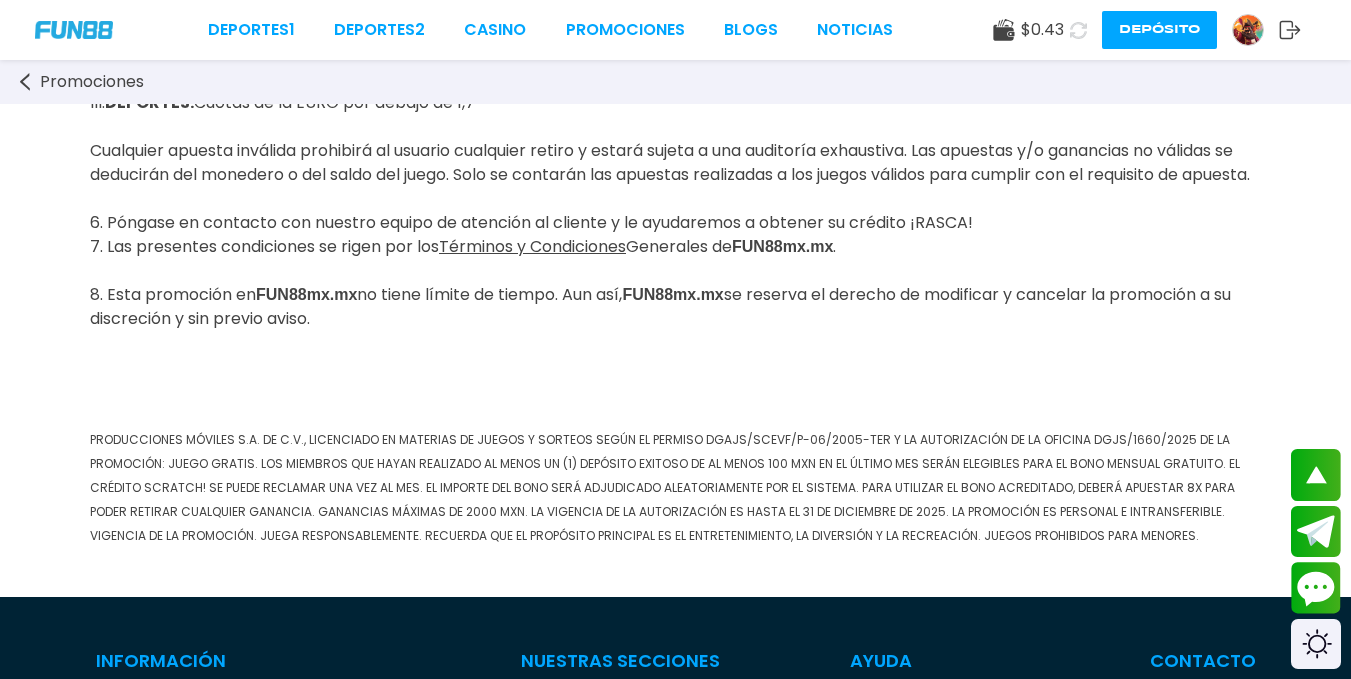 scroll, scrollTop: 1400, scrollLeft: 0, axis: vertical 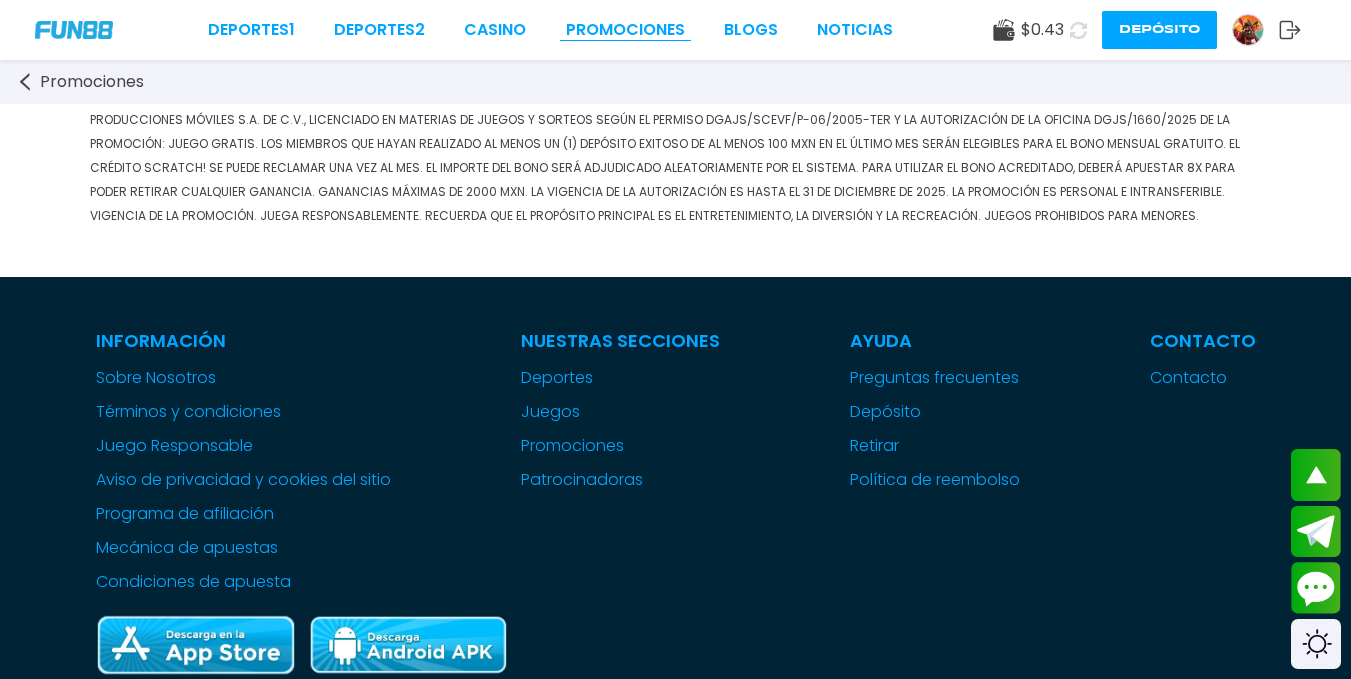click on "Promociones" at bounding box center [625, 30] 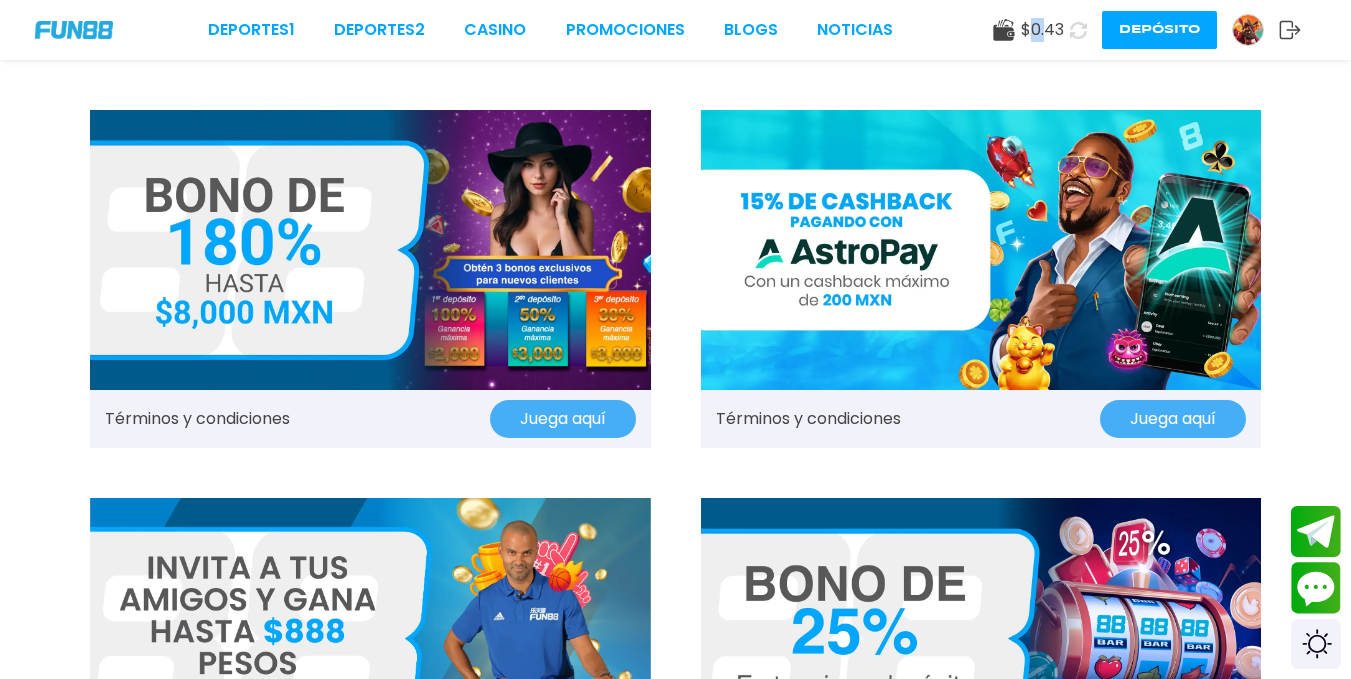 drag, startPoint x: 1047, startPoint y: 14, endPoint x: 1029, endPoint y: 29, distance: 23.43075 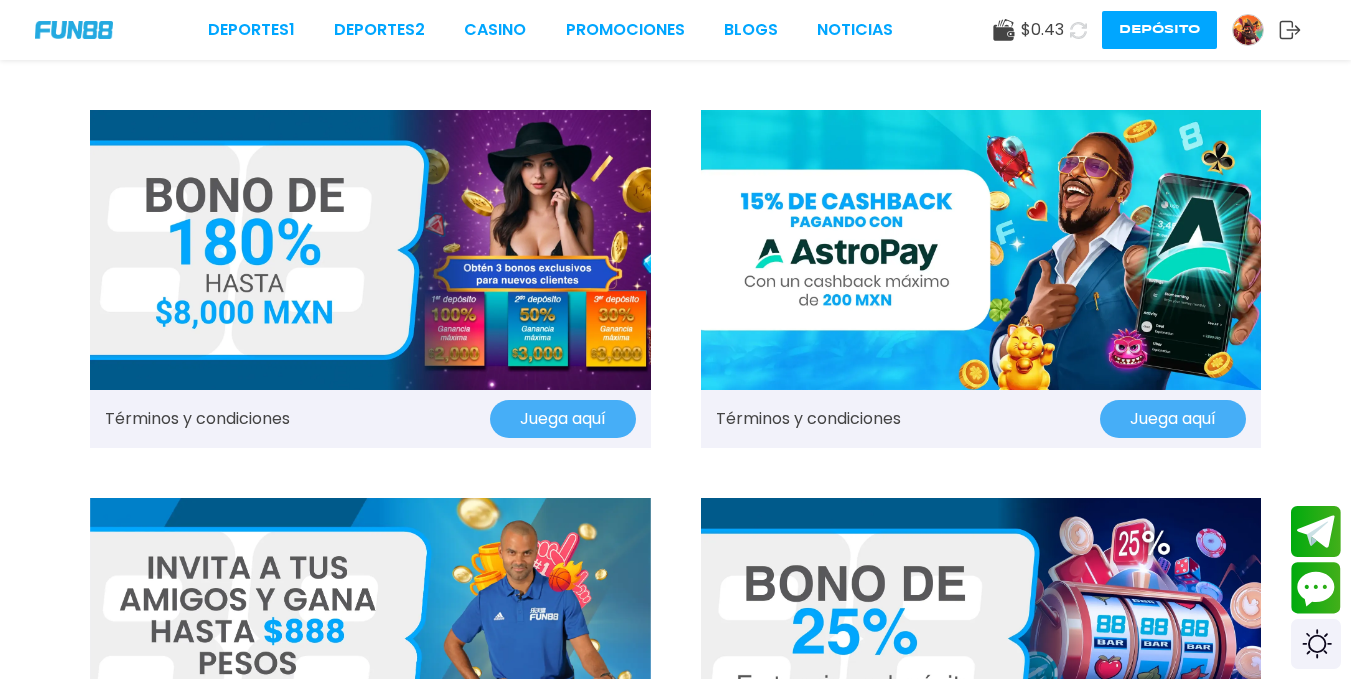 click 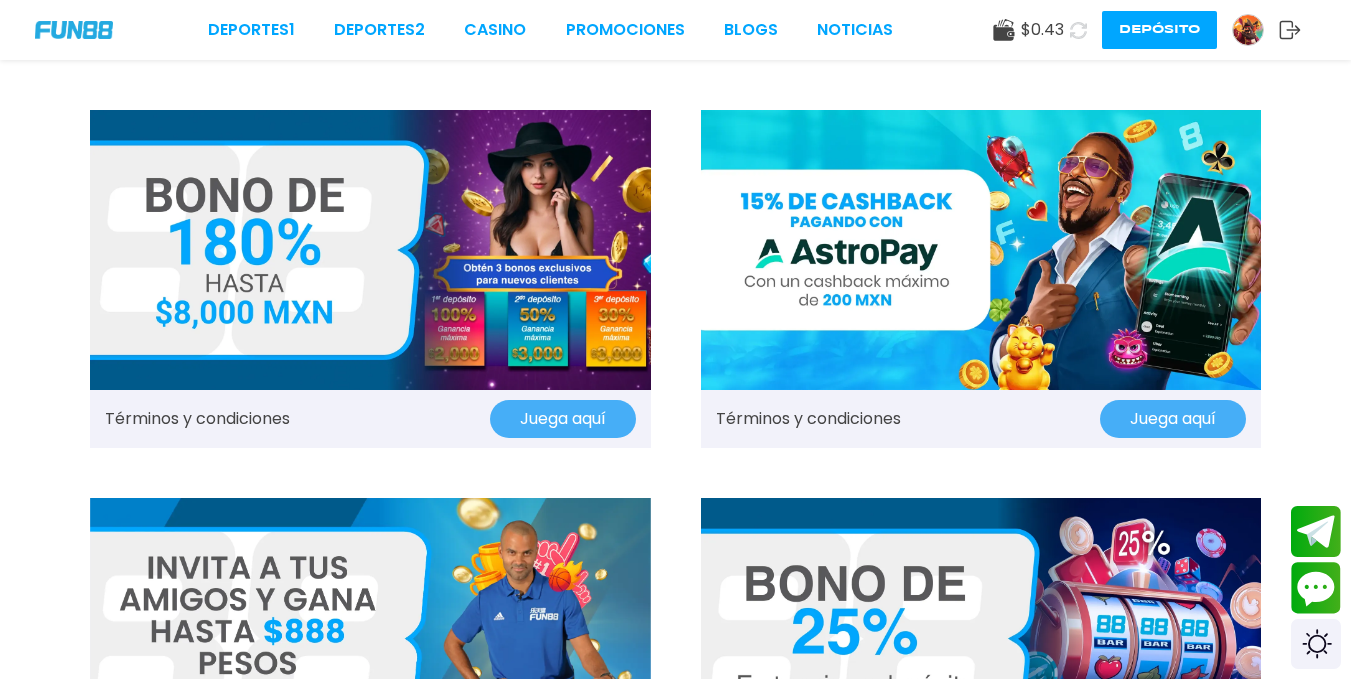 click on "$ 0.43" at bounding box center (1042, 30) 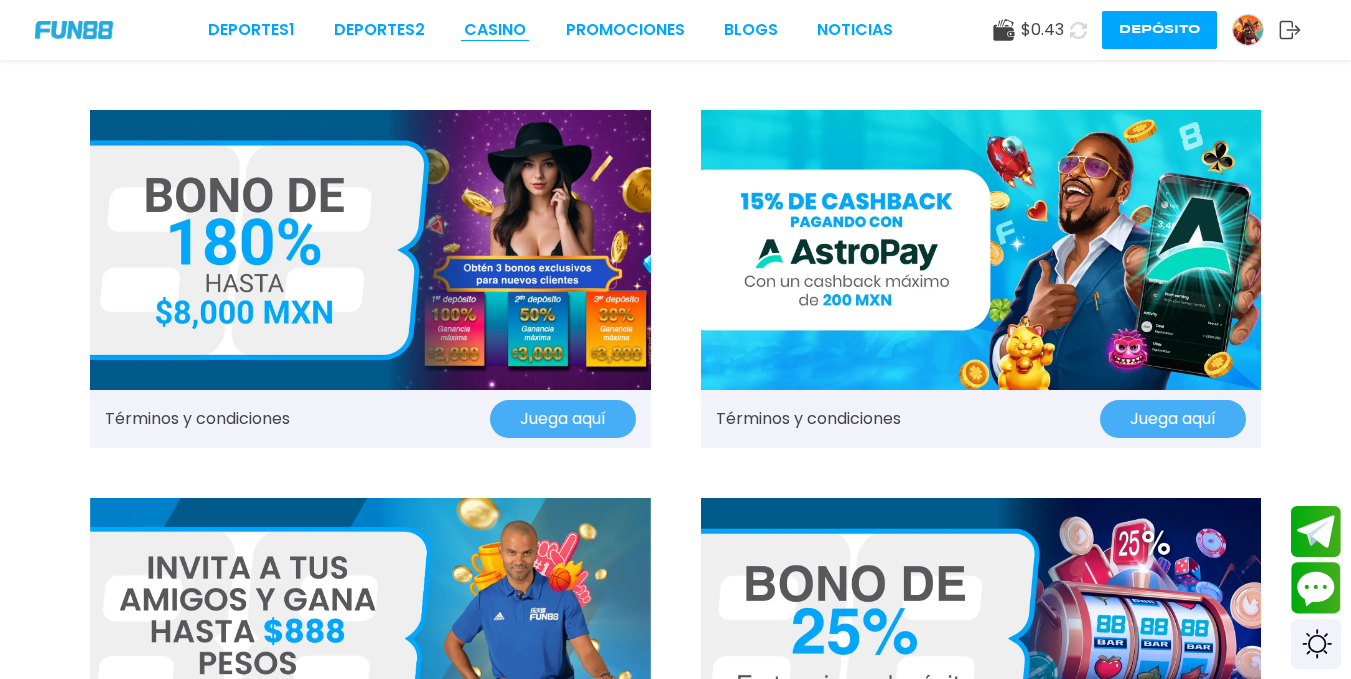 click on "CASINO" at bounding box center [495, 30] 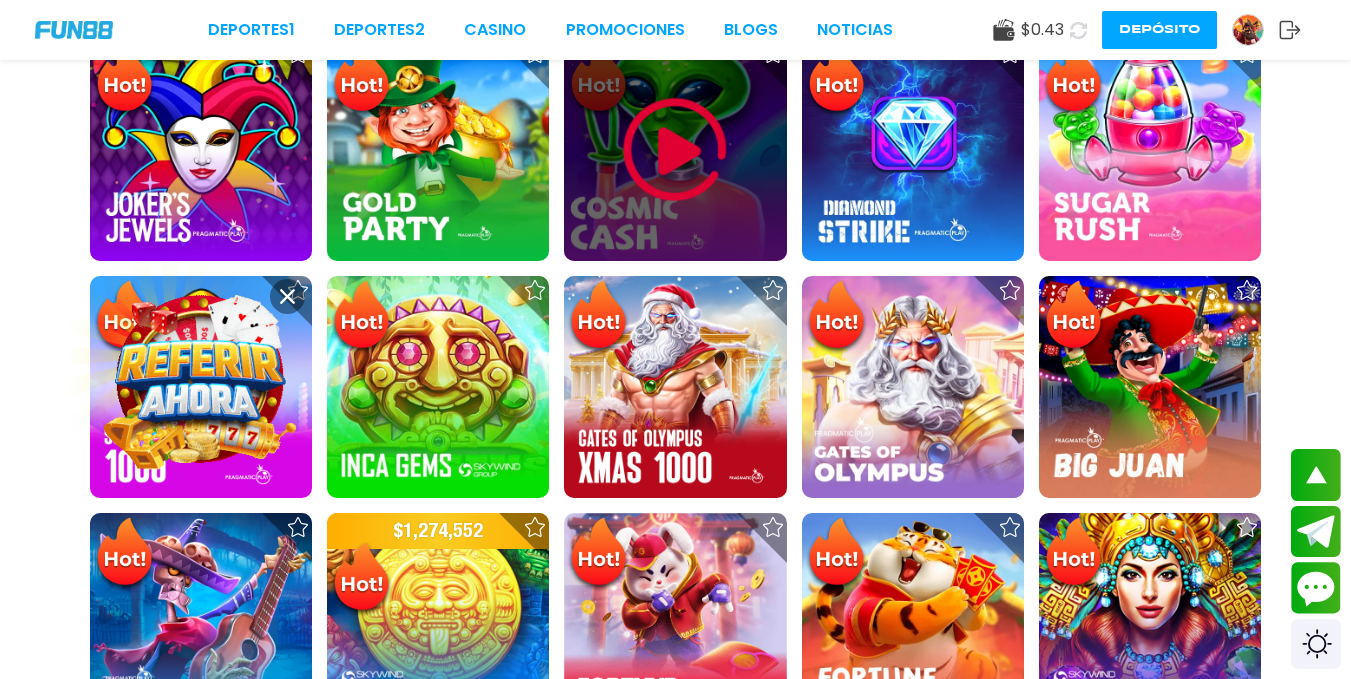 scroll, scrollTop: 600, scrollLeft: 0, axis: vertical 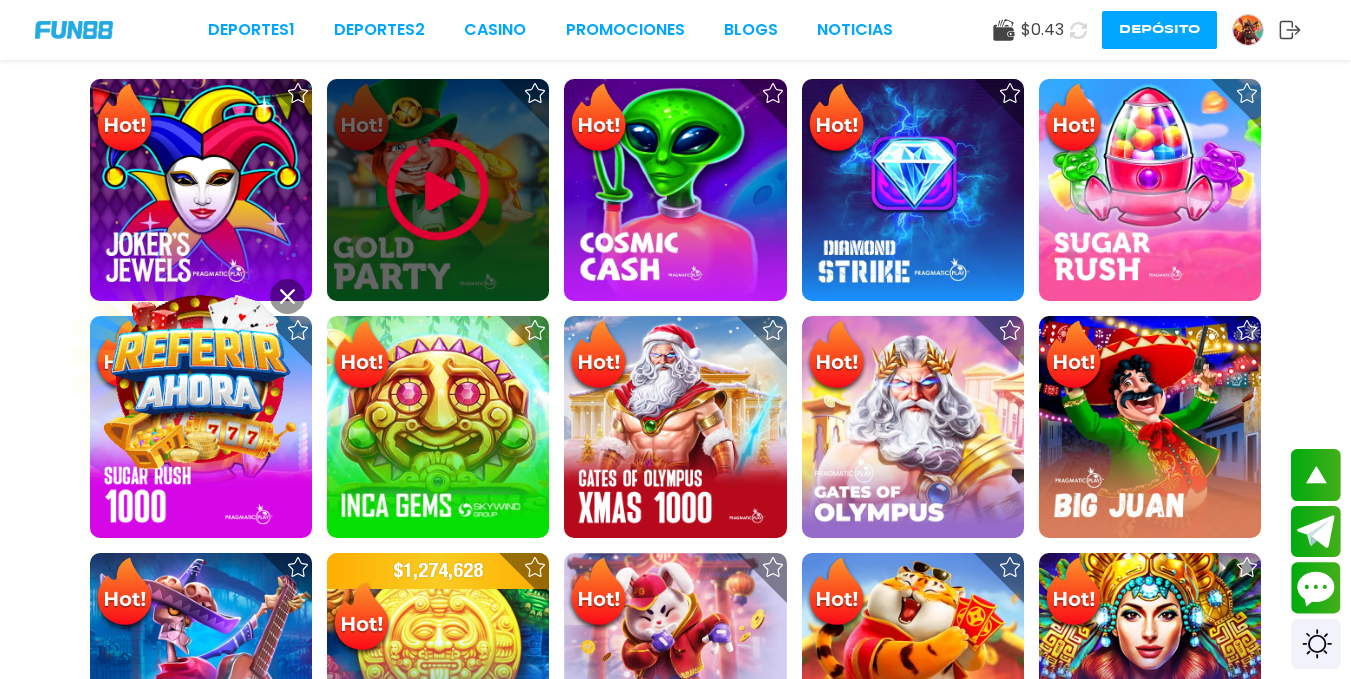 click at bounding box center (438, 190) 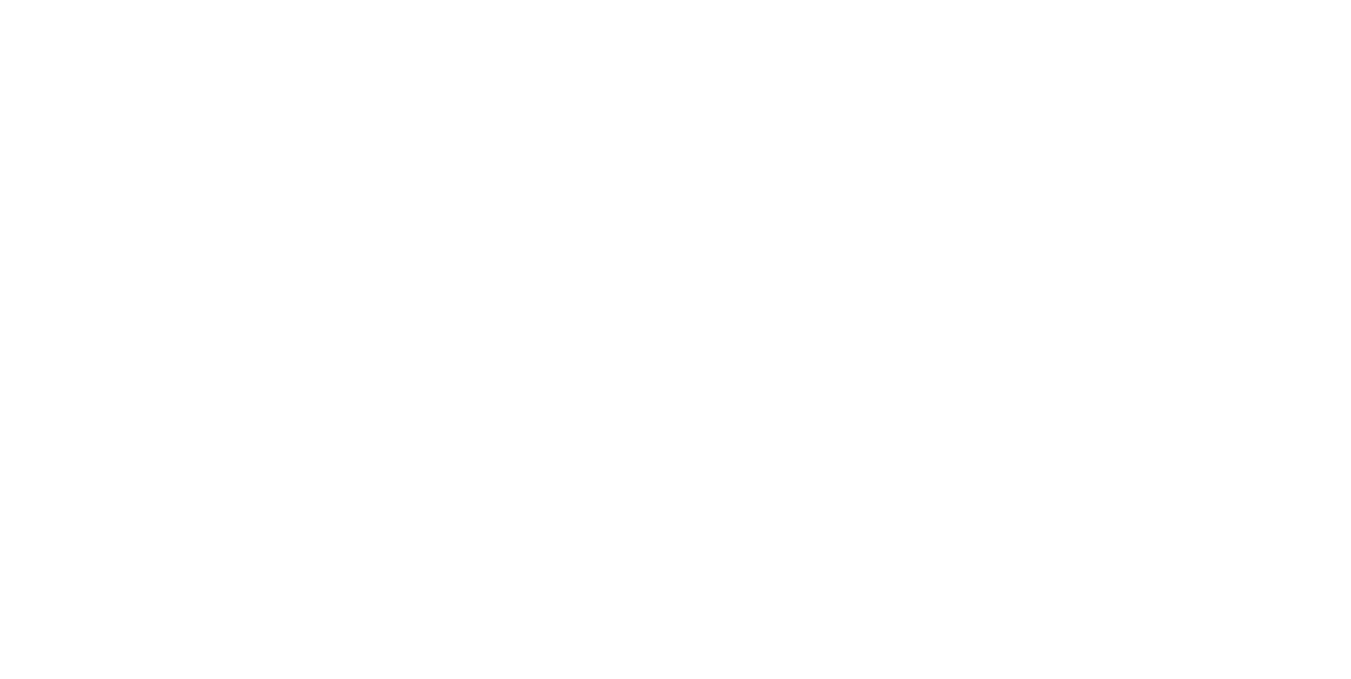 scroll, scrollTop: 0, scrollLeft: 0, axis: both 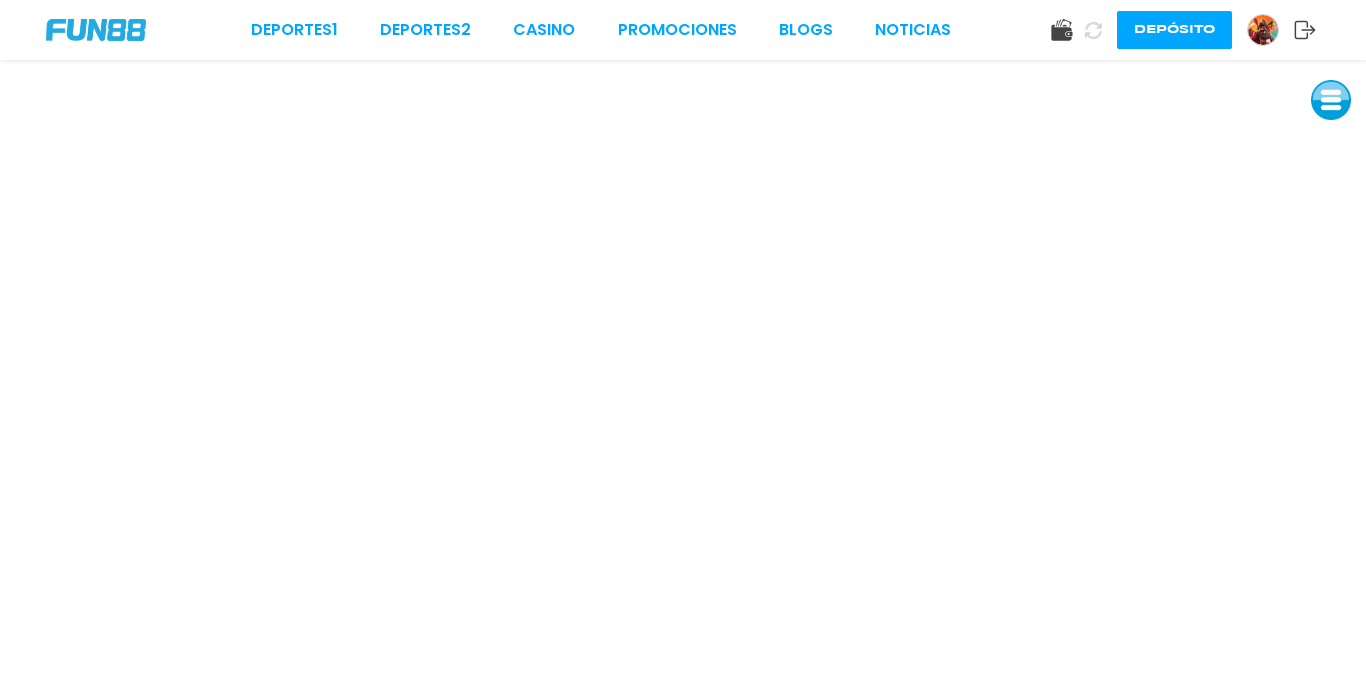 click at bounding box center [1331, 100] 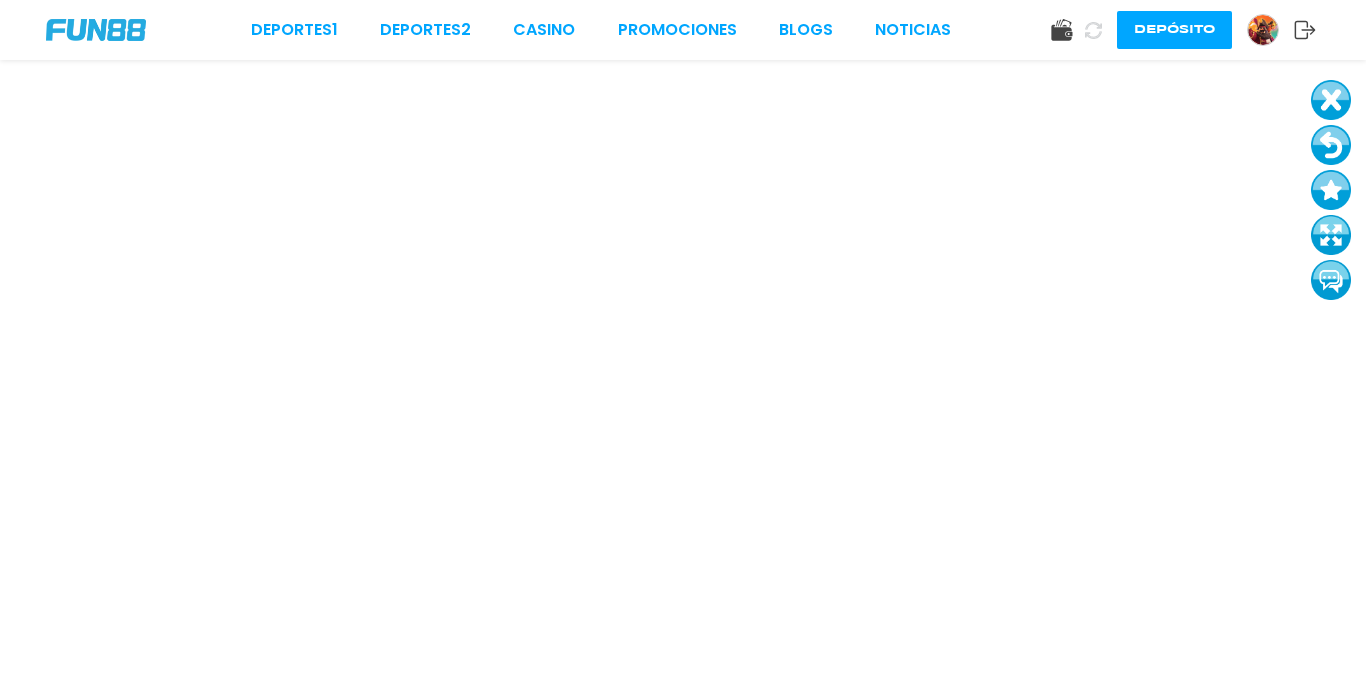 click on "Deportes  1 Deportes  2 CASINO Promociones BLOGS NOTICIAS Depósito" at bounding box center [683, 30] 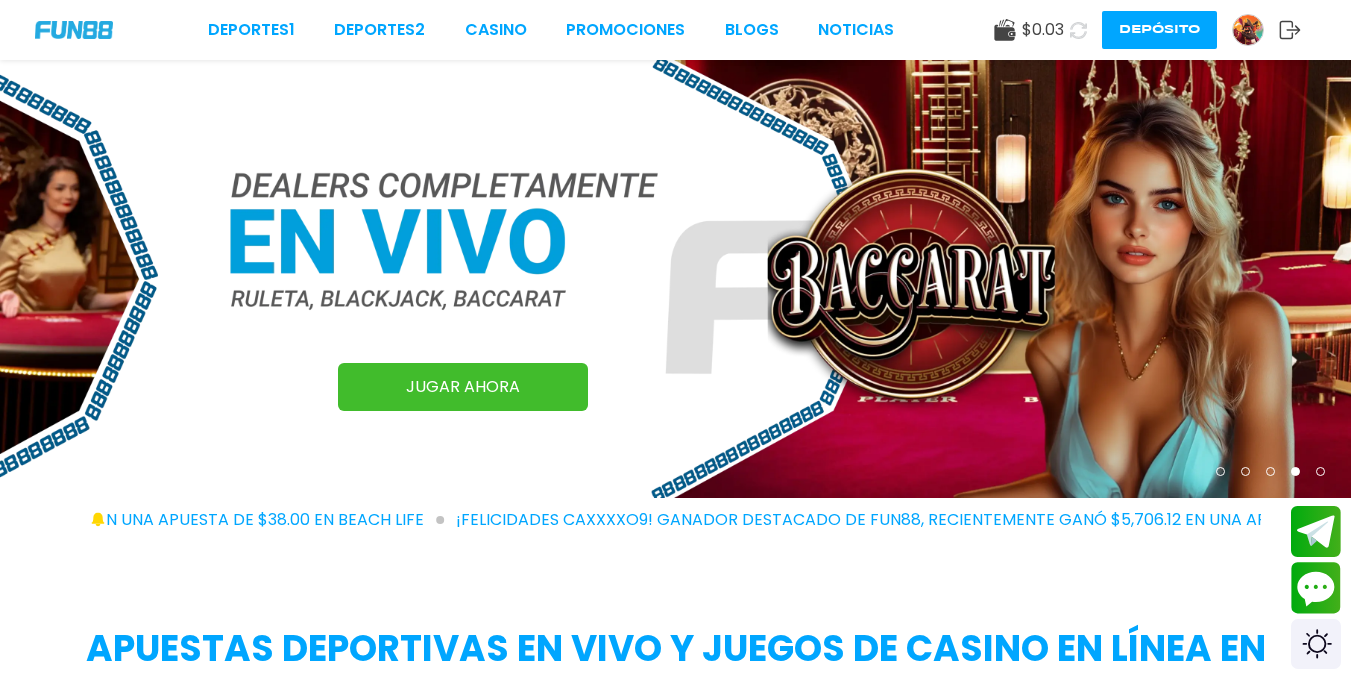 click at bounding box center (1248, 30) 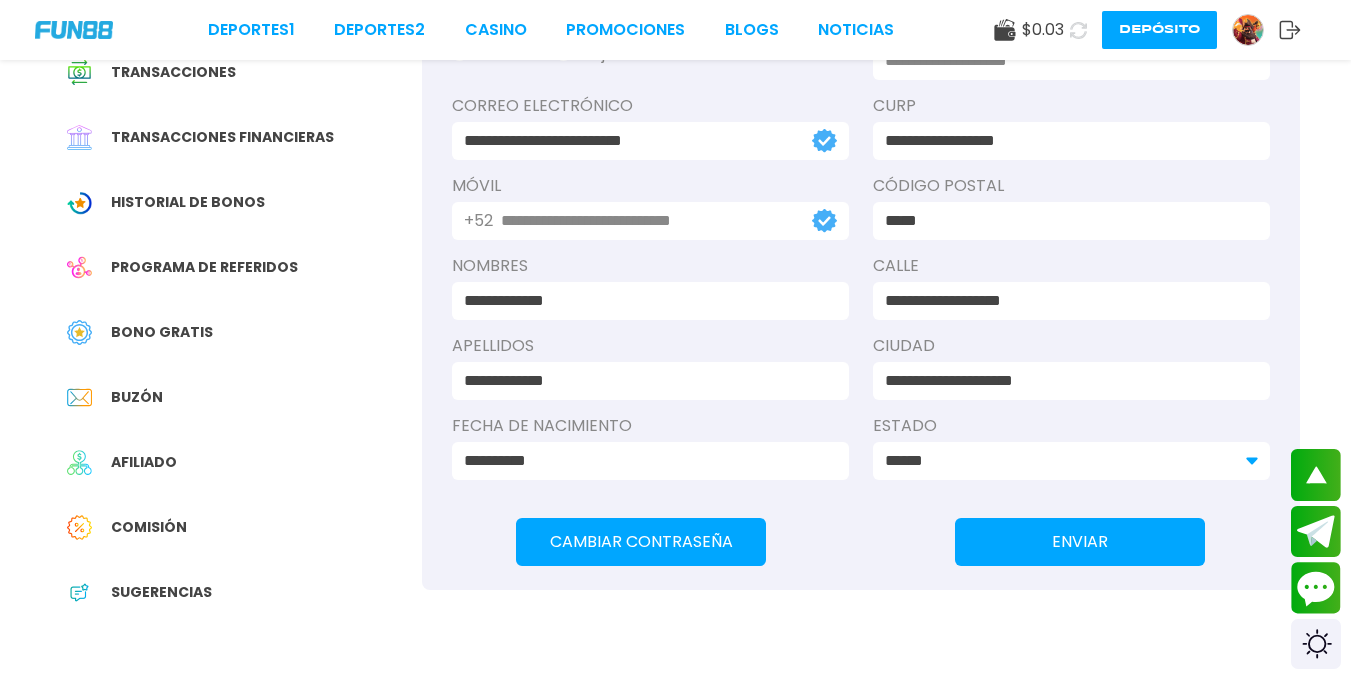 scroll, scrollTop: 280, scrollLeft: 0, axis: vertical 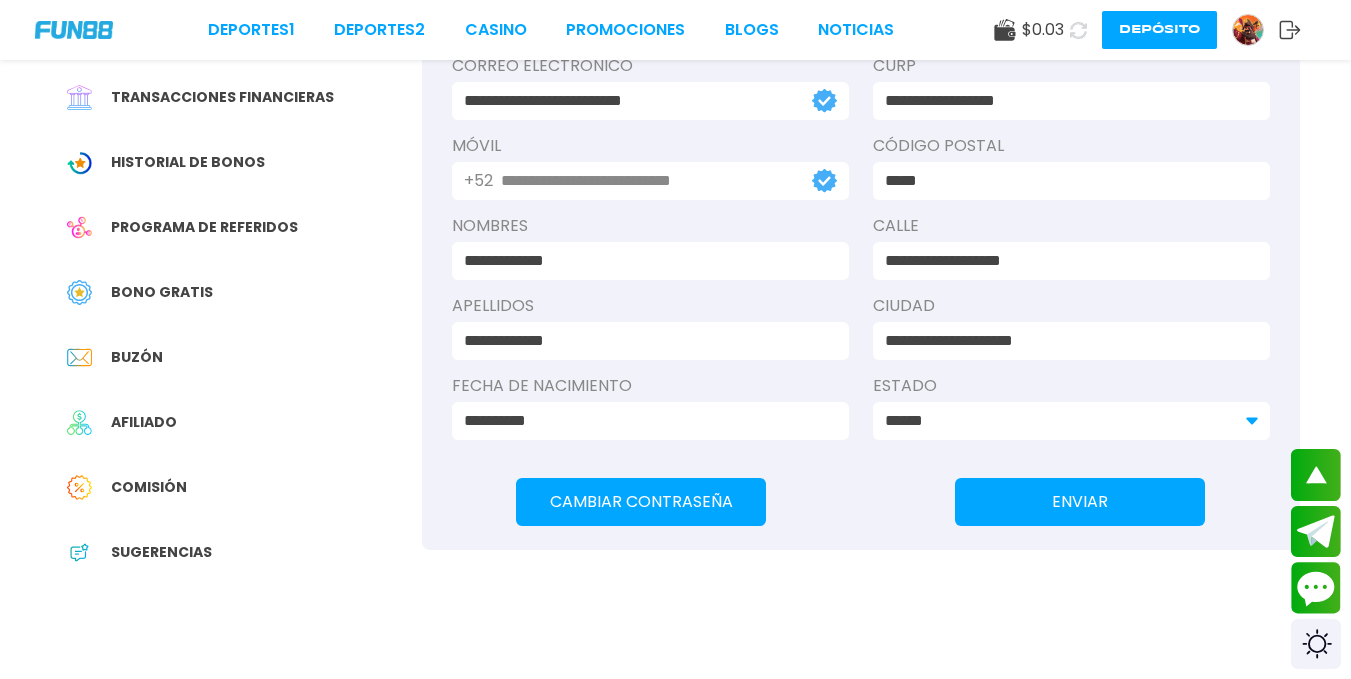 click on "Buzón" at bounding box center (237, 357) 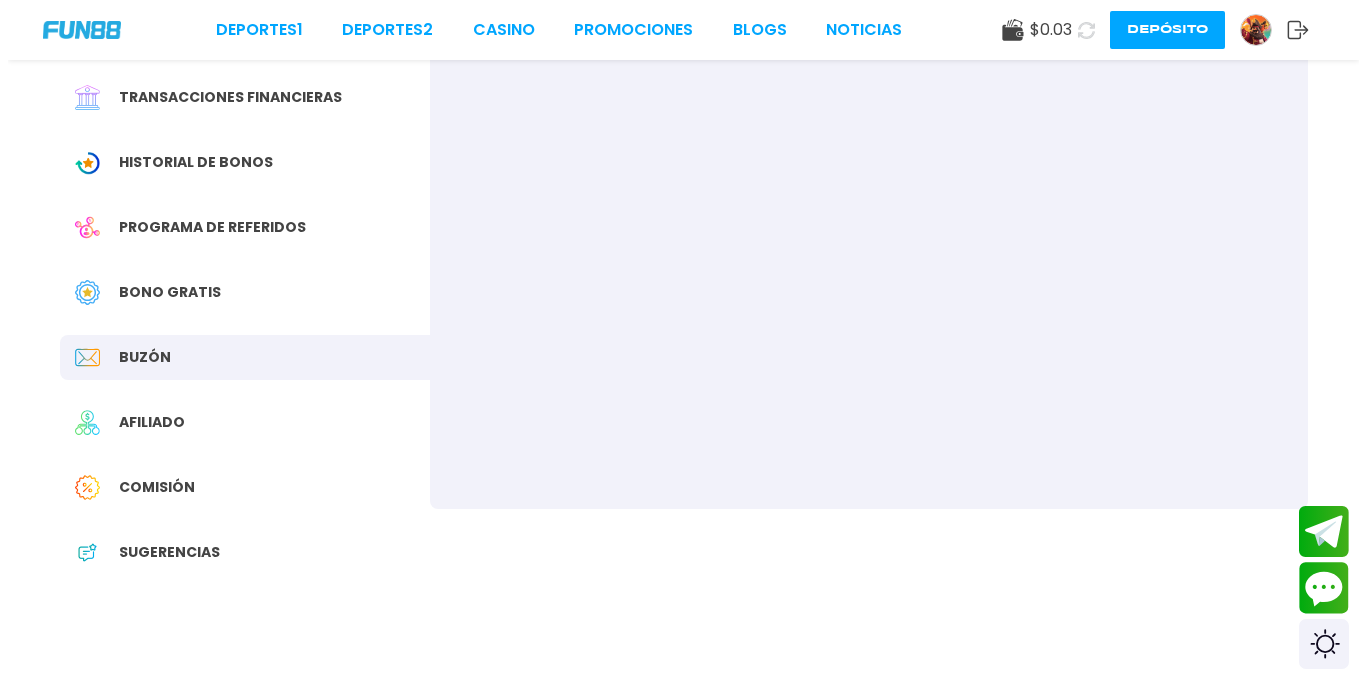 scroll, scrollTop: 0, scrollLeft: 0, axis: both 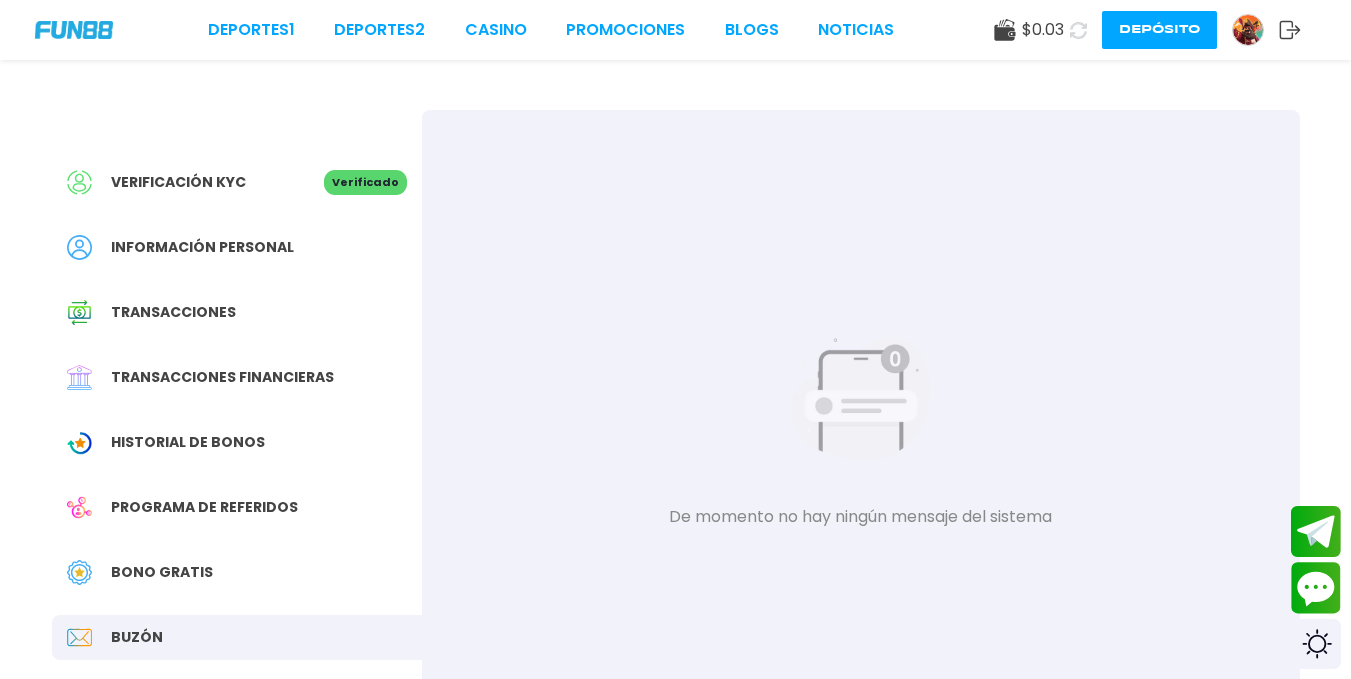 click on "Historial de Bonos" at bounding box center [237, 442] 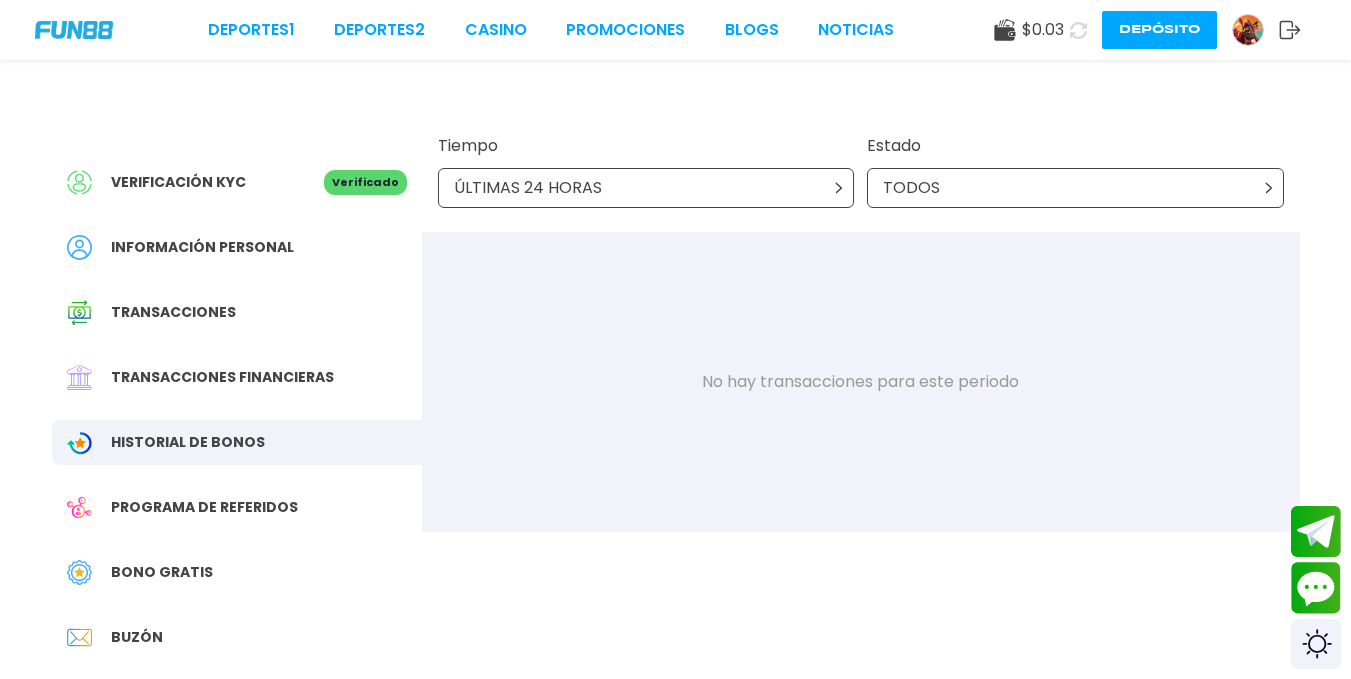 click on "ÚLTIMAS 24 HORAS" at bounding box center [646, 188] 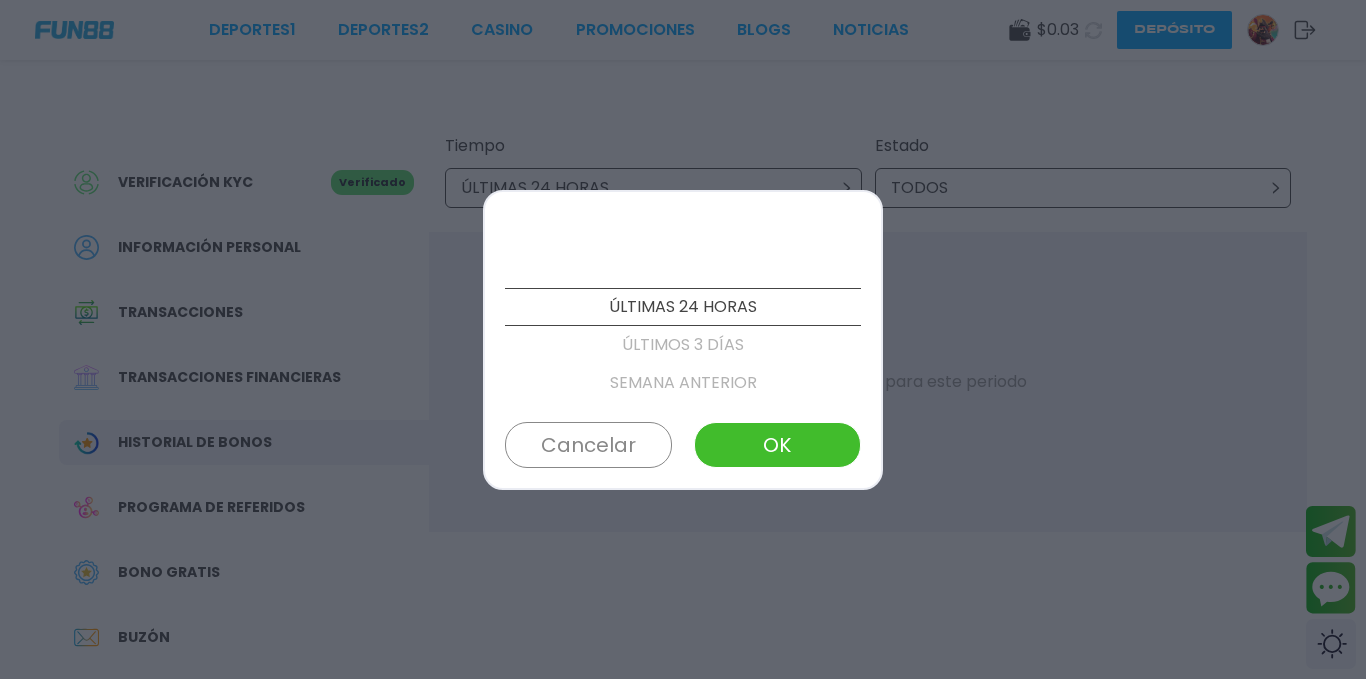 click on "SEMANA ANTERIOR" at bounding box center [683, 383] 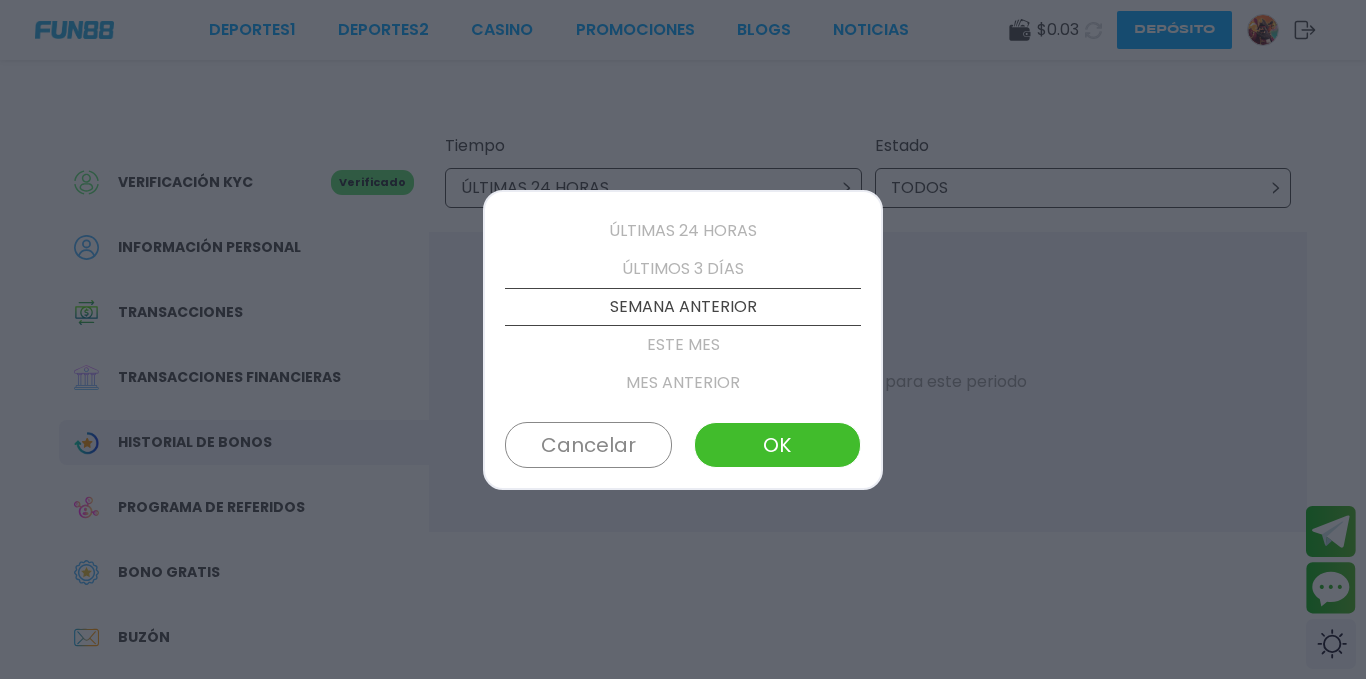 click on "MES ANTERIOR" at bounding box center (683, 383) 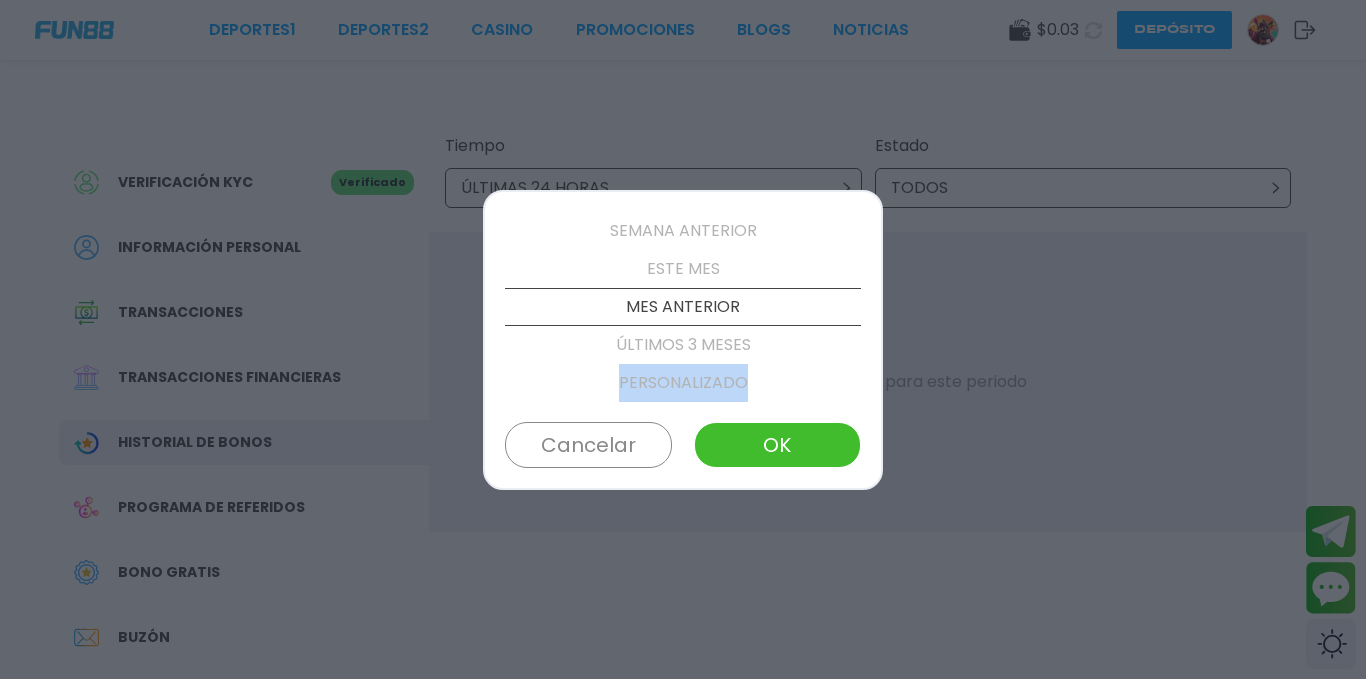 click on "PERSONALIZADO" at bounding box center [683, 383] 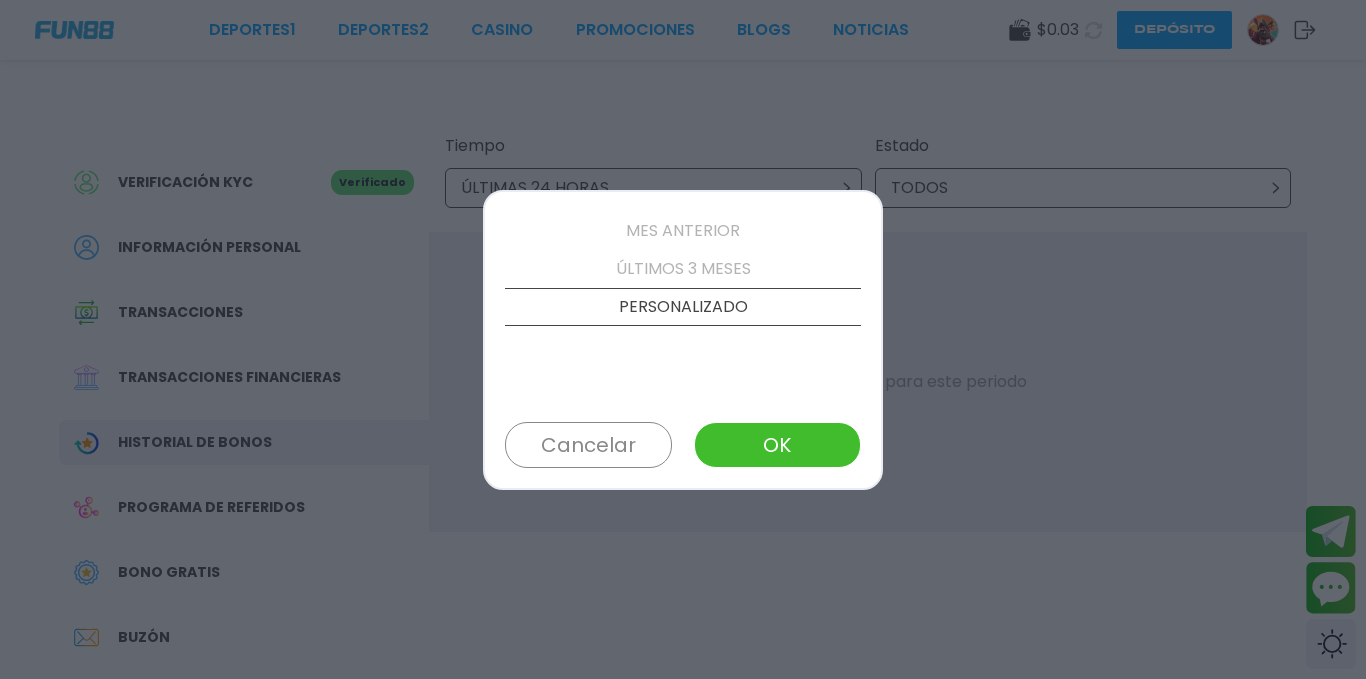 click on "ÚLTIMOS 3 MESES" at bounding box center [683, 269] 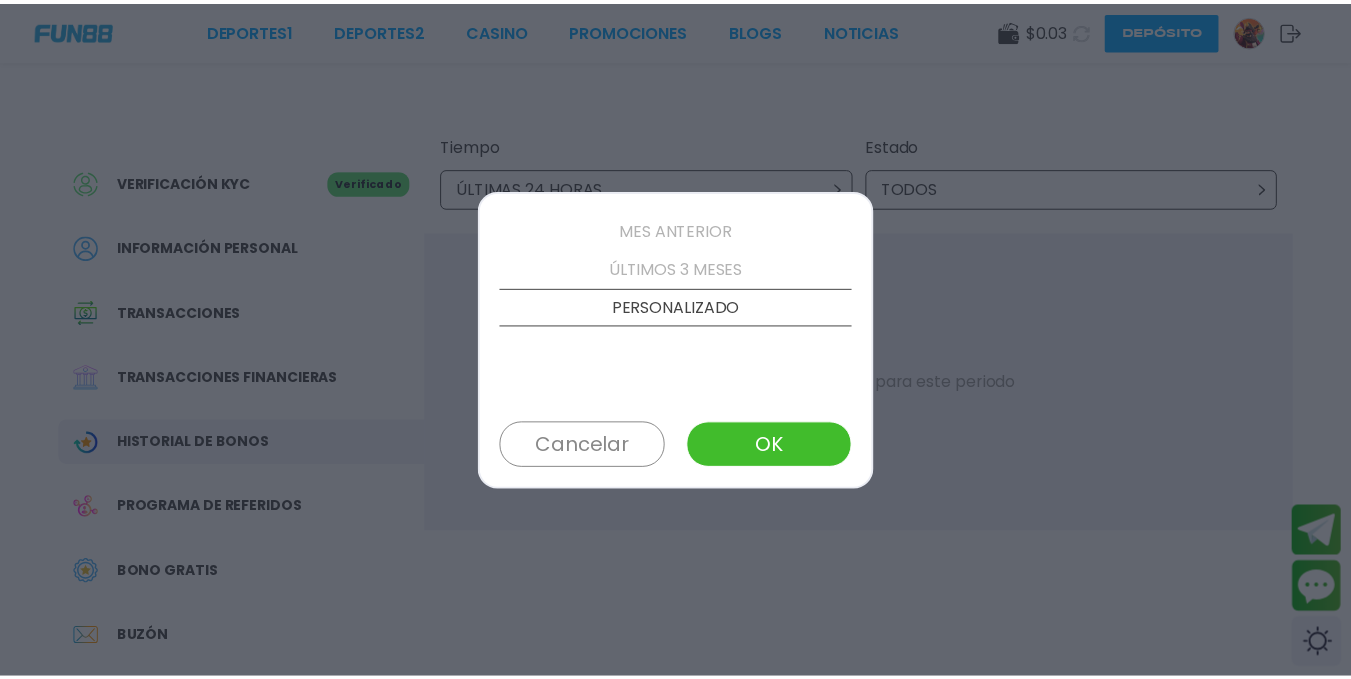 scroll, scrollTop: 190, scrollLeft: 0, axis: vertical 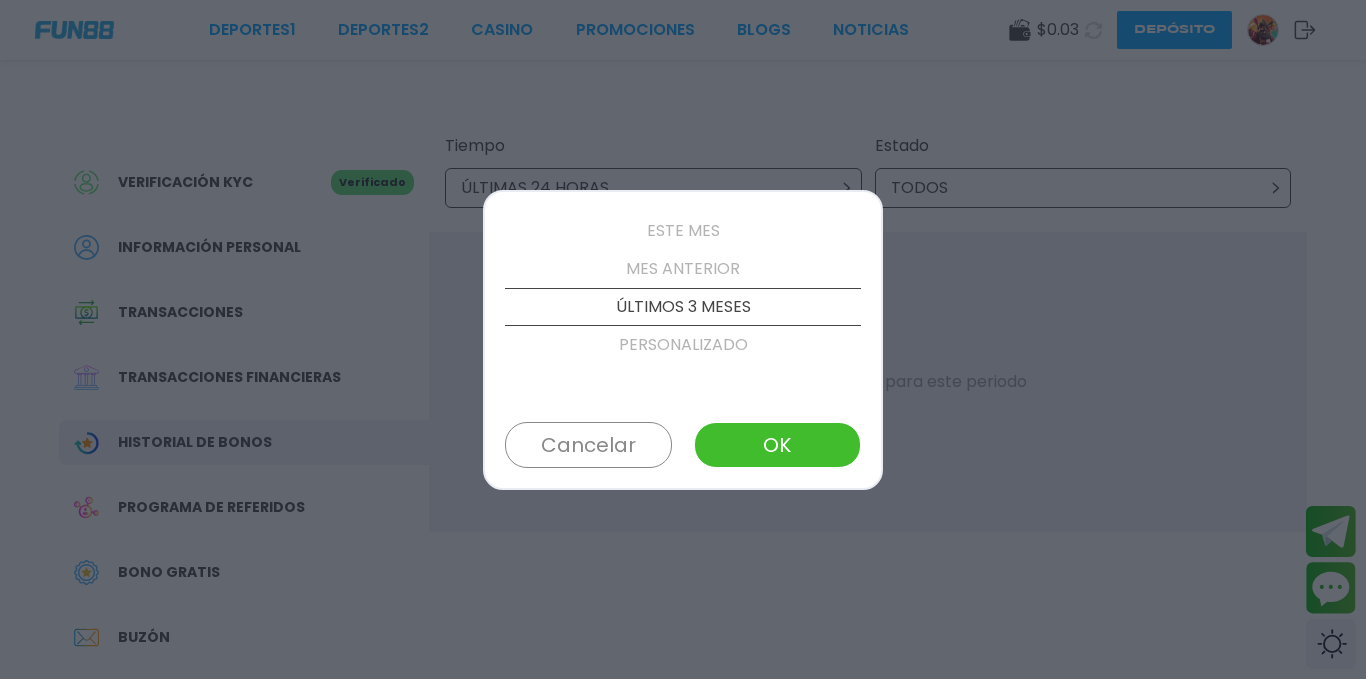 click on "OK" at bounding box center (777, 445) 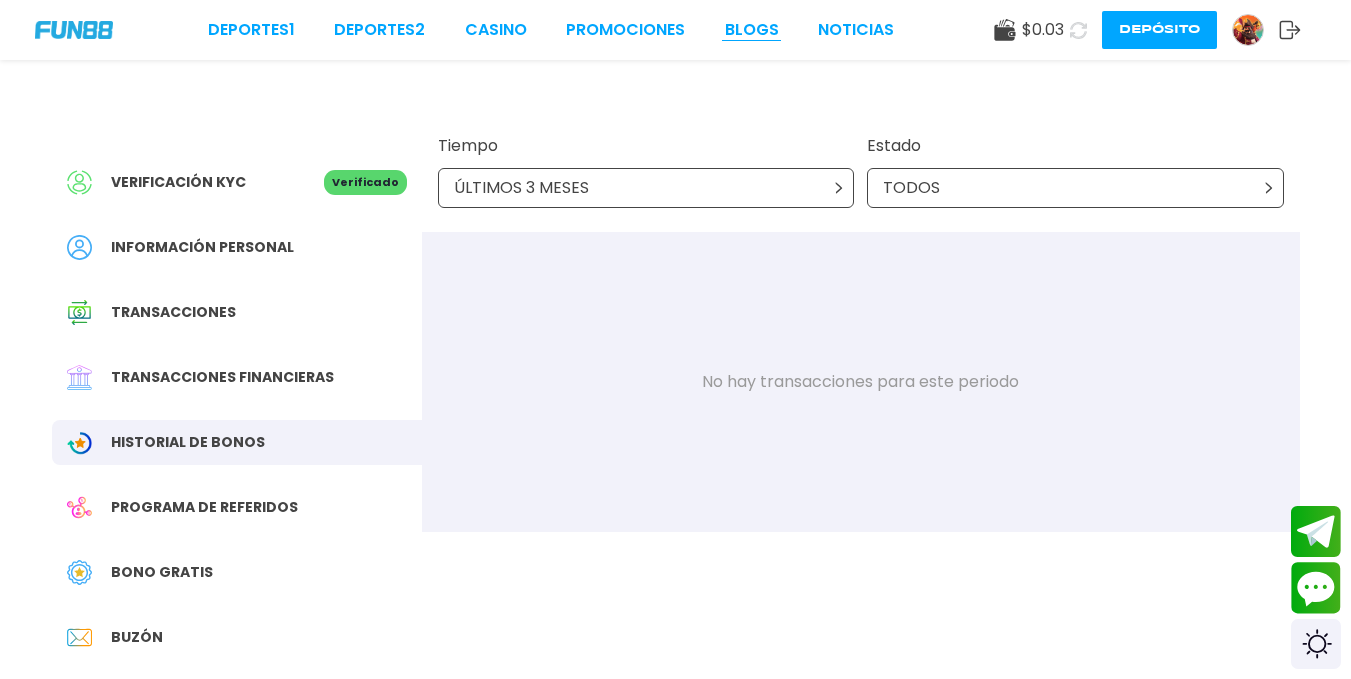 click on "BLOGS" at bounding box center (752, 30) 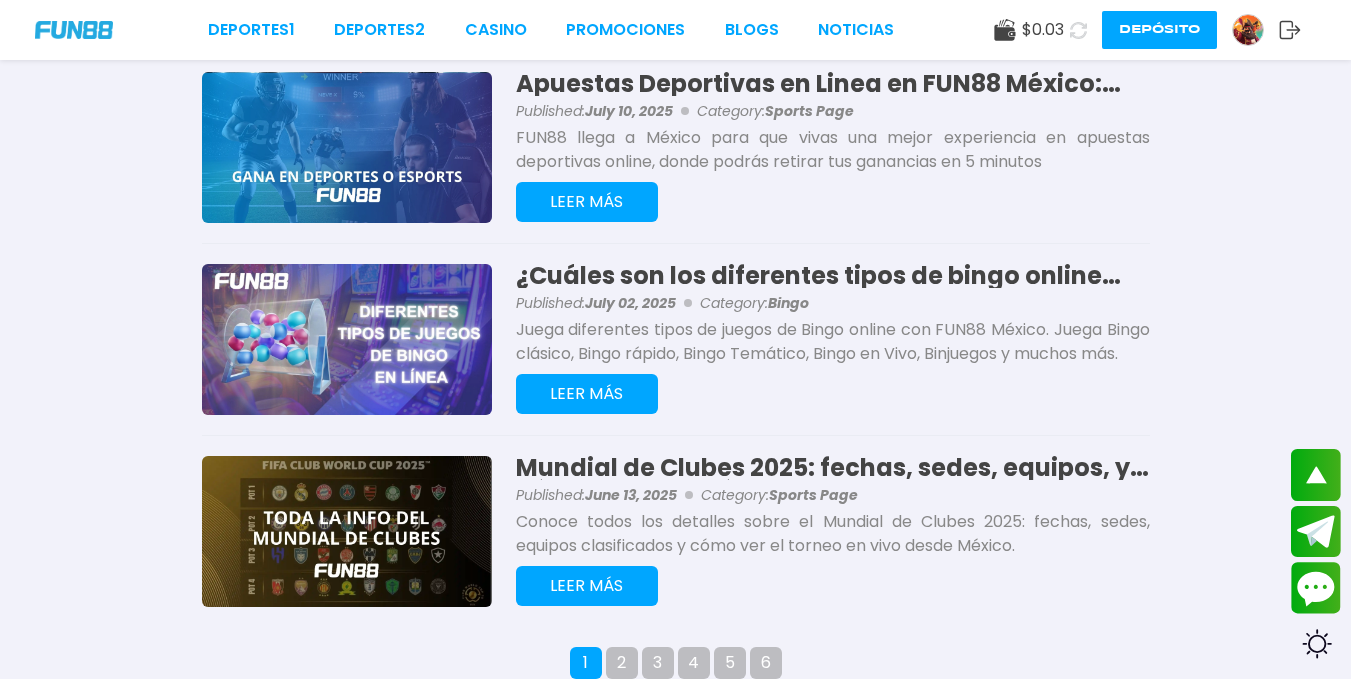 scroll, scrollTop: 1720, scrollLeft: 0, axis: vertical 